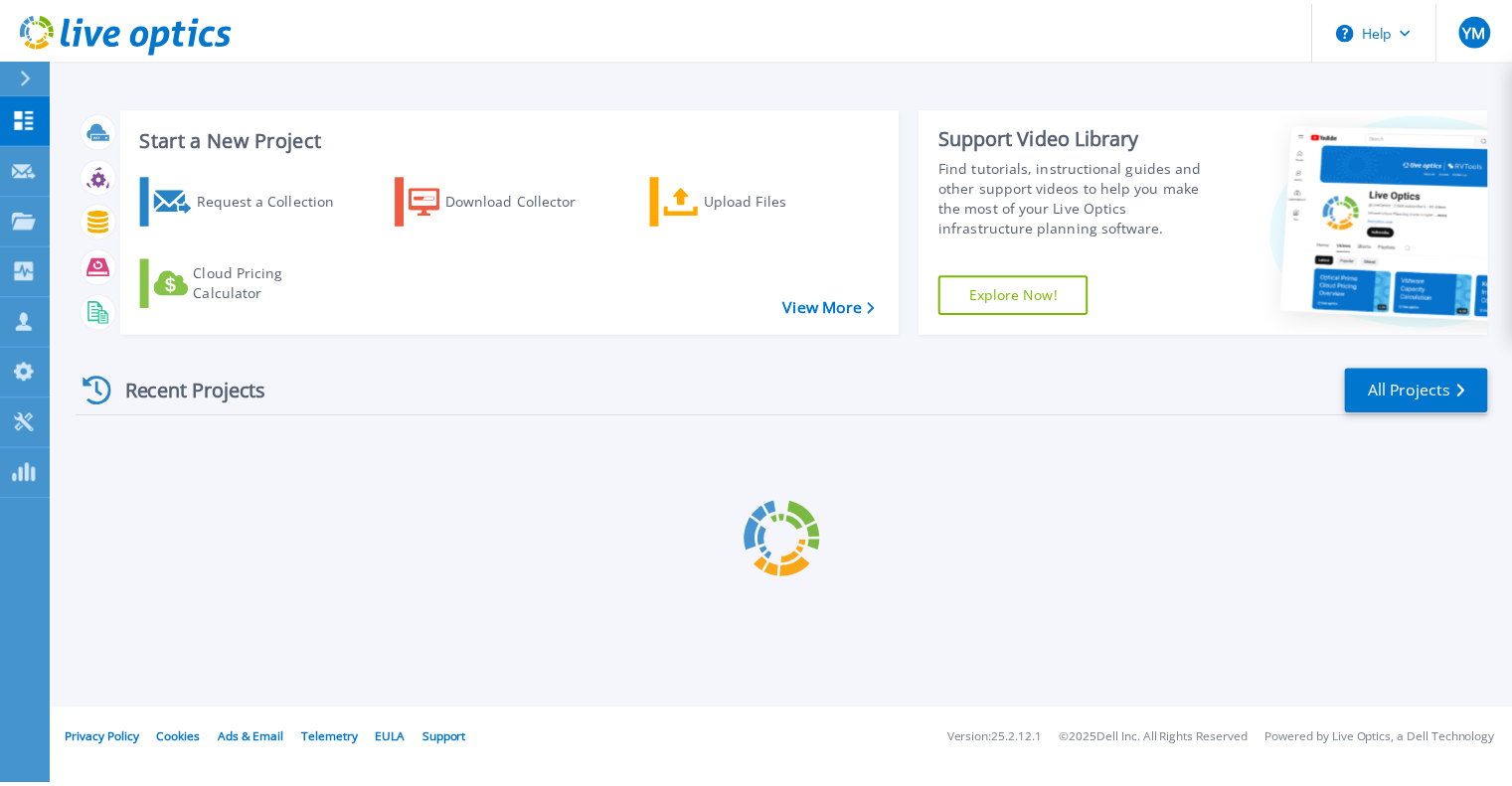 scroll, scrollTop: 0, scrollLeft: 0, axis: both 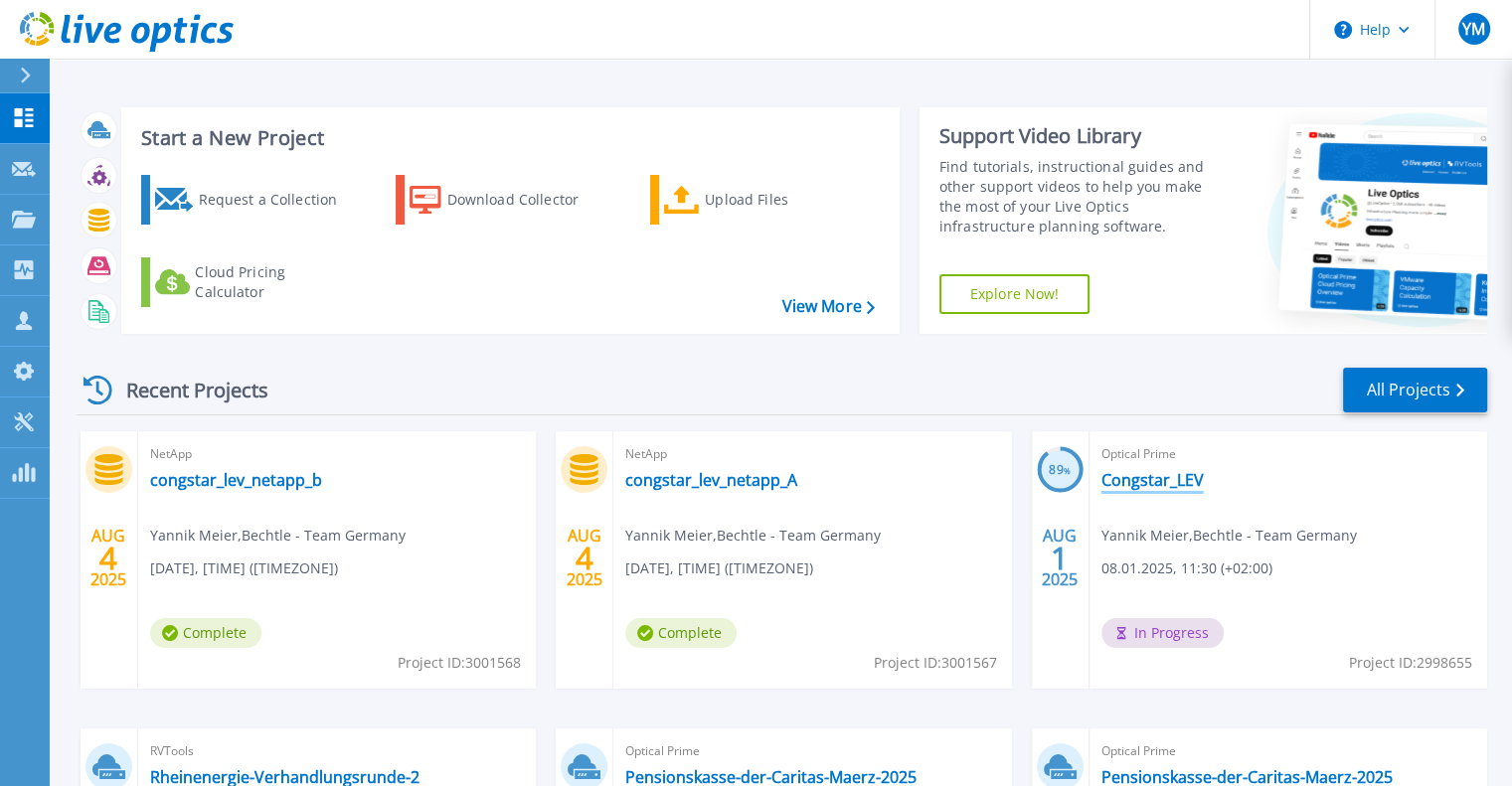 click on "Congstar_LEV" at bounding box center (1152, 480) 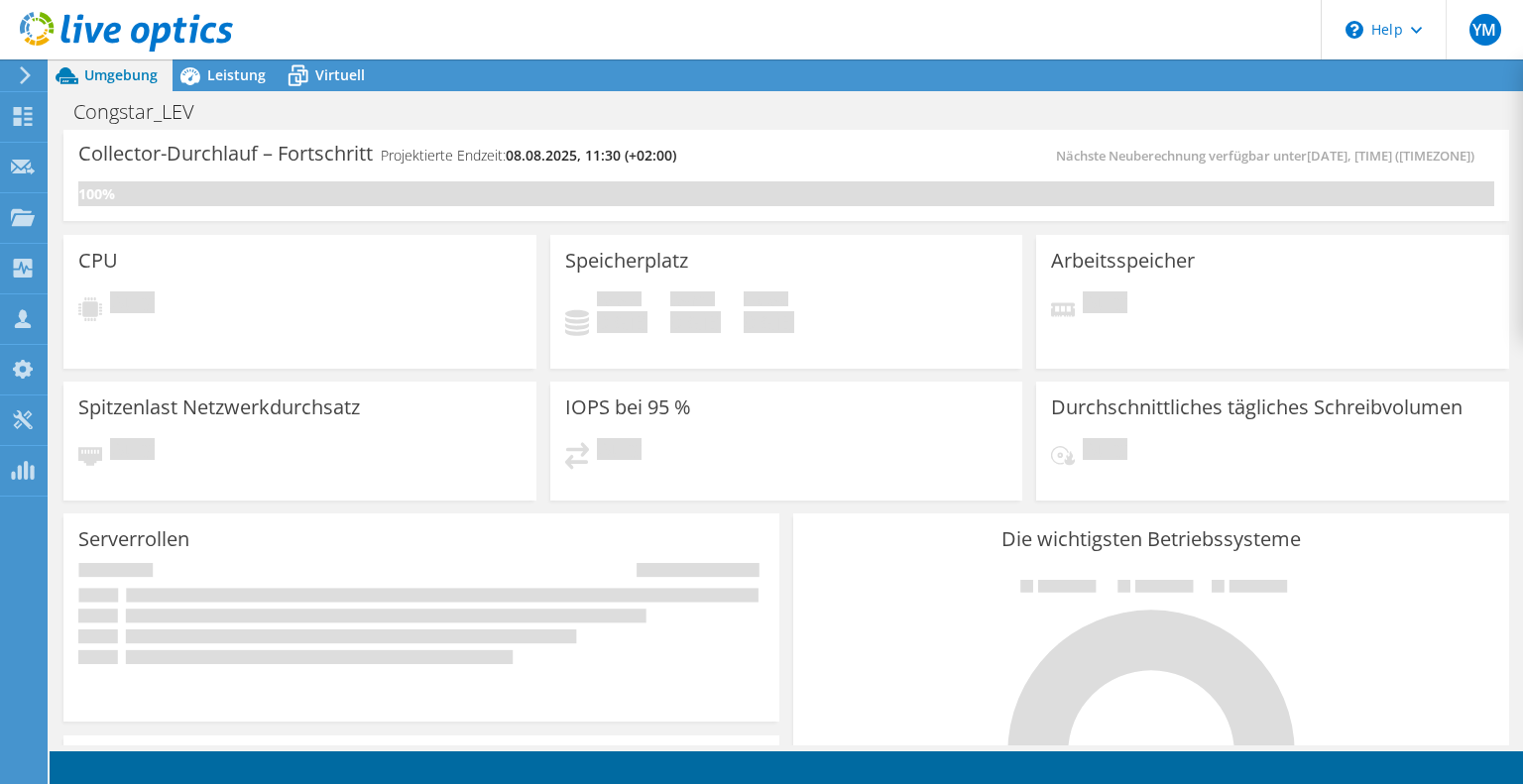 scroll, scrollTop: 0, scrollLeft: 0, axis: both 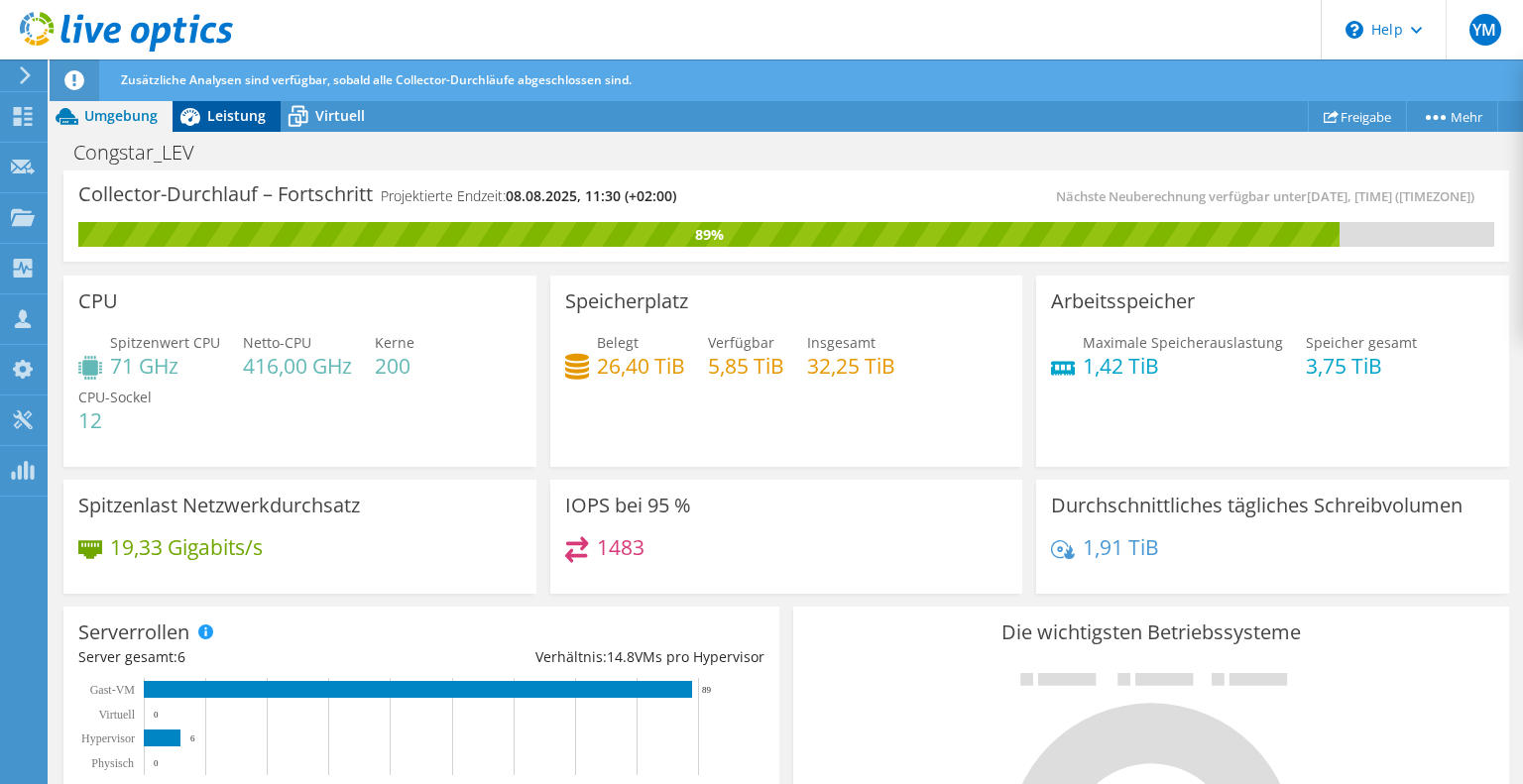 click on "Leistung" at bounding box center (236, 115) 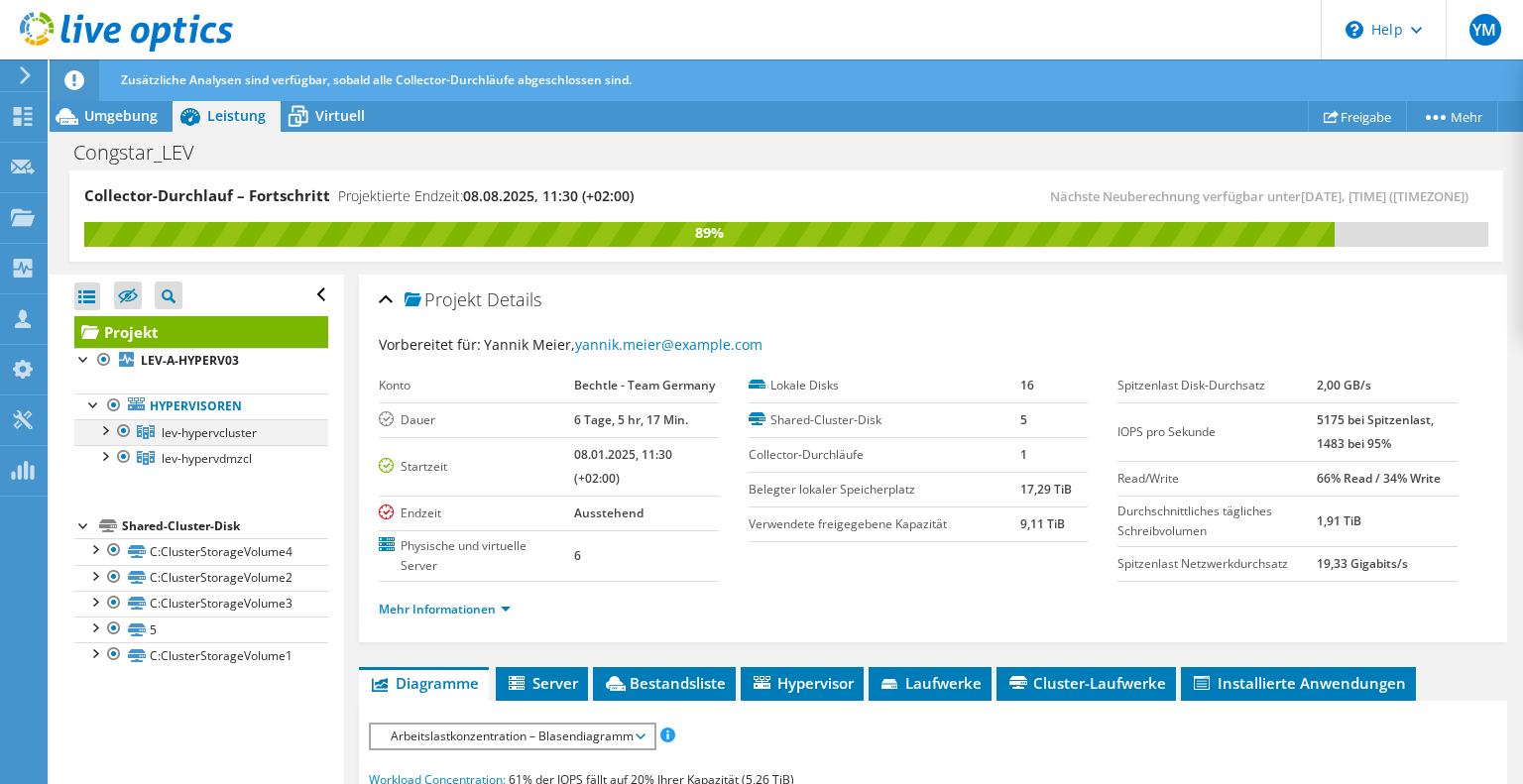 click at bounding box center [104, 429] 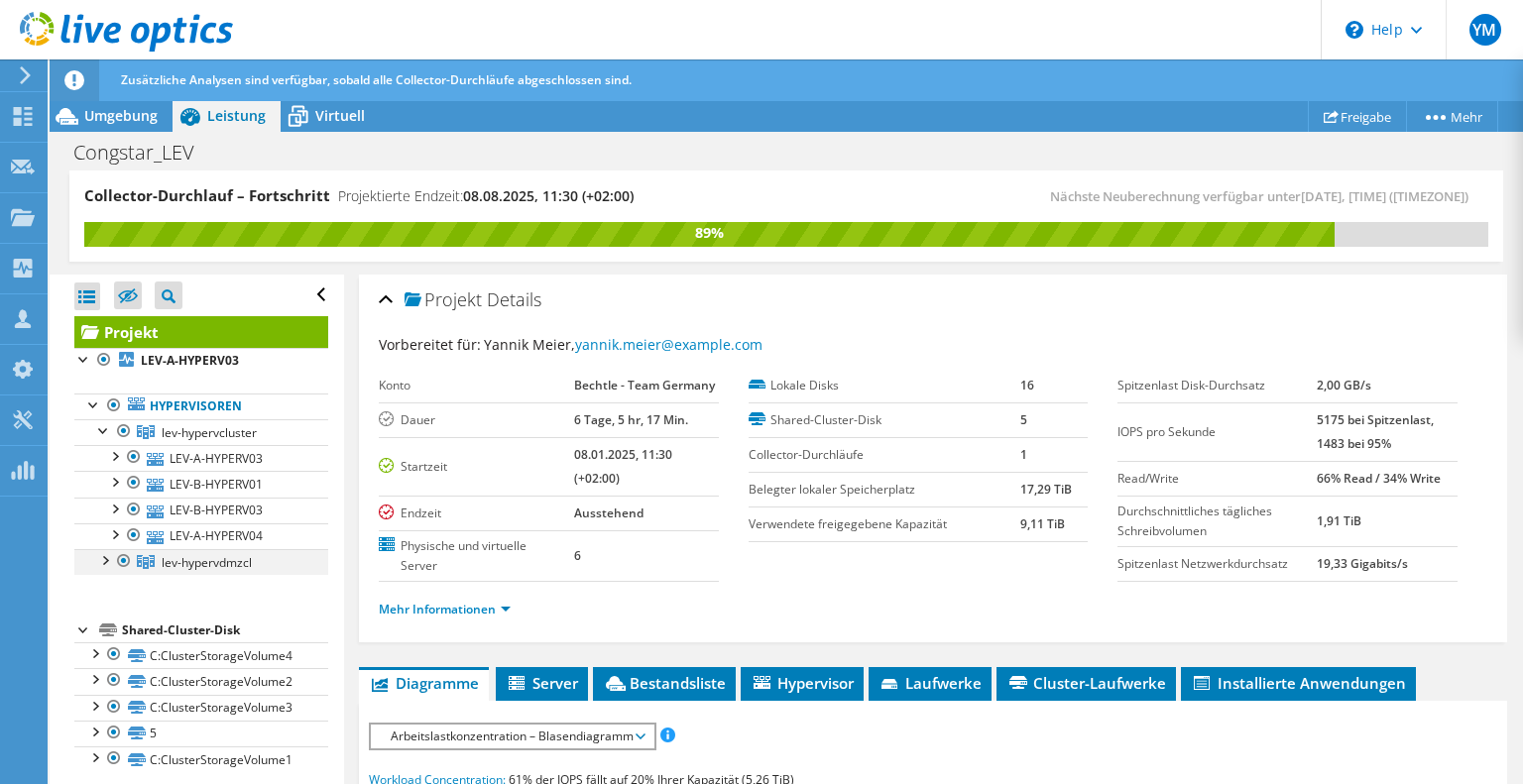click at bounding box center [104, 559] 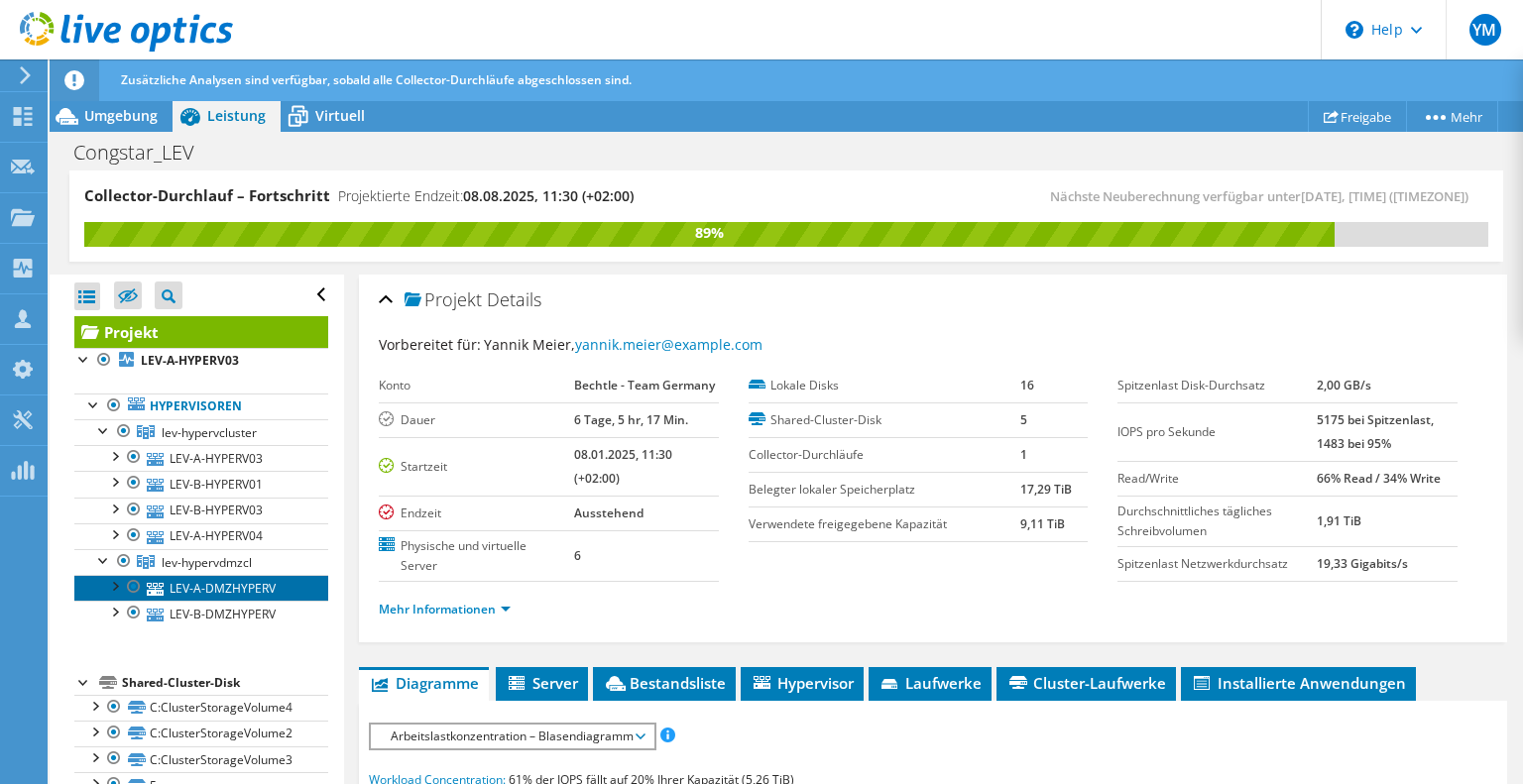 click on "LEV-A-DMZHYPERV" at bounding box center (201, 588) 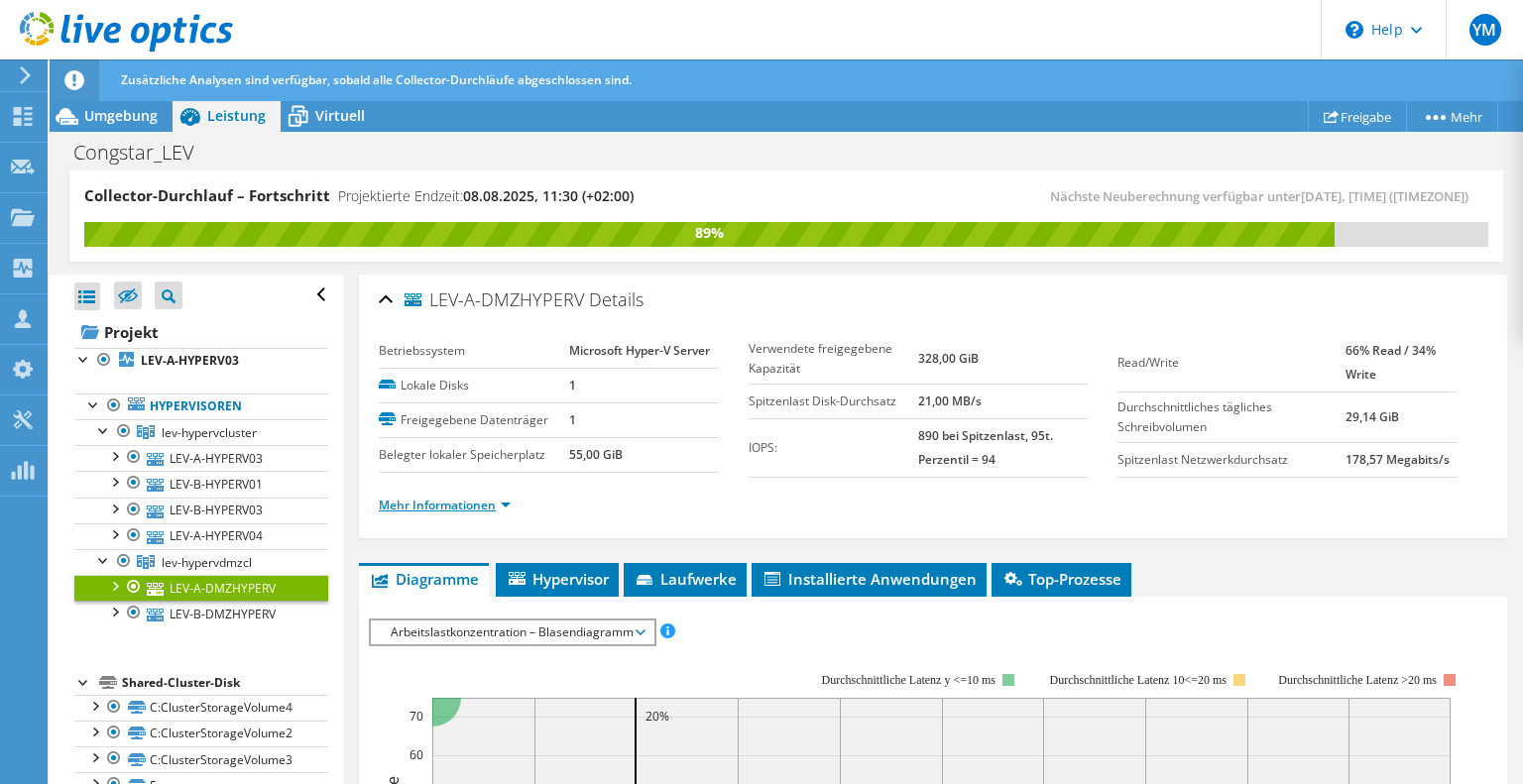 click on "Mehr Informationen" at bounding box center (444, 504) 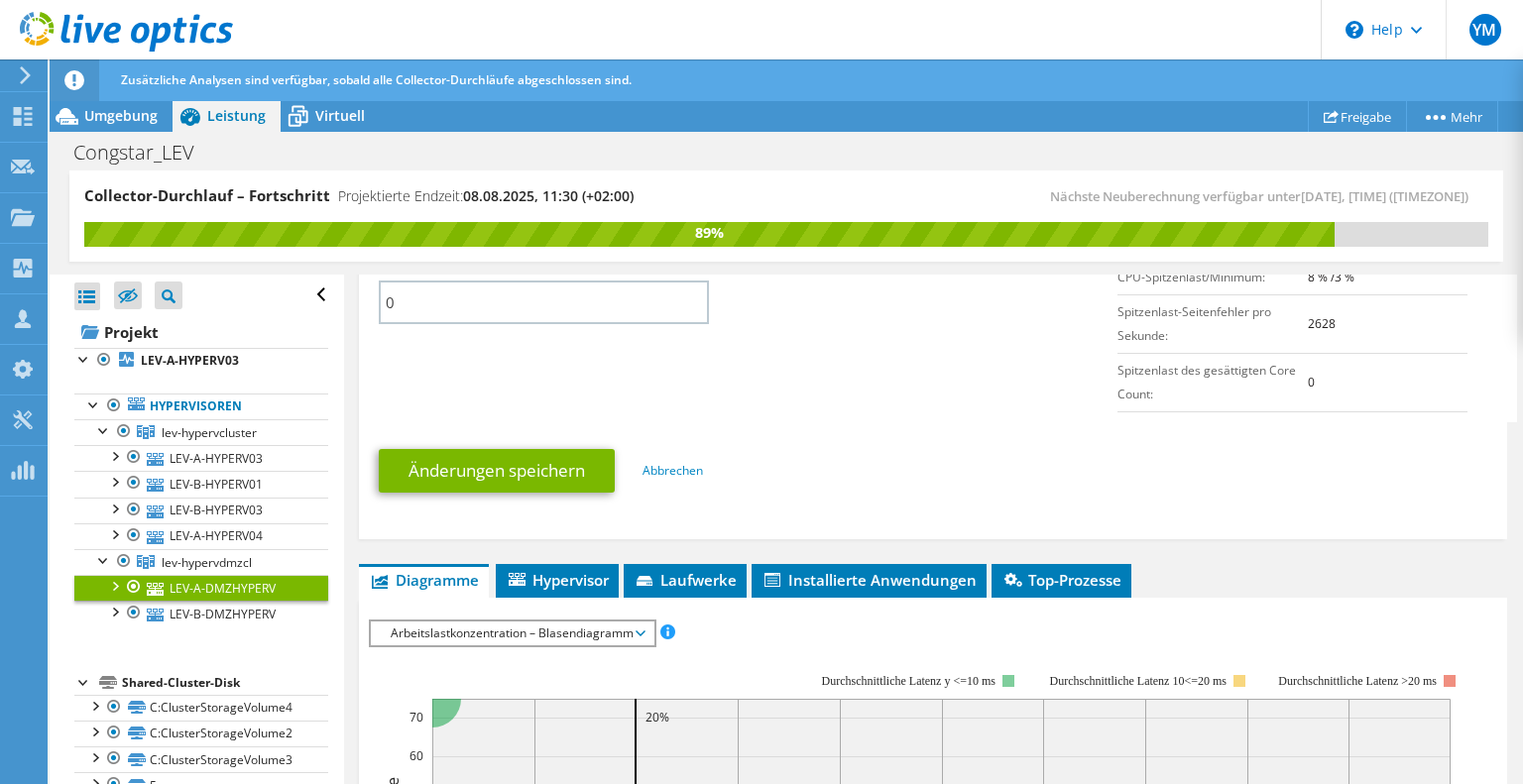 scroll, scrollTop: 991, scrollLeft: 0, axis: vertical 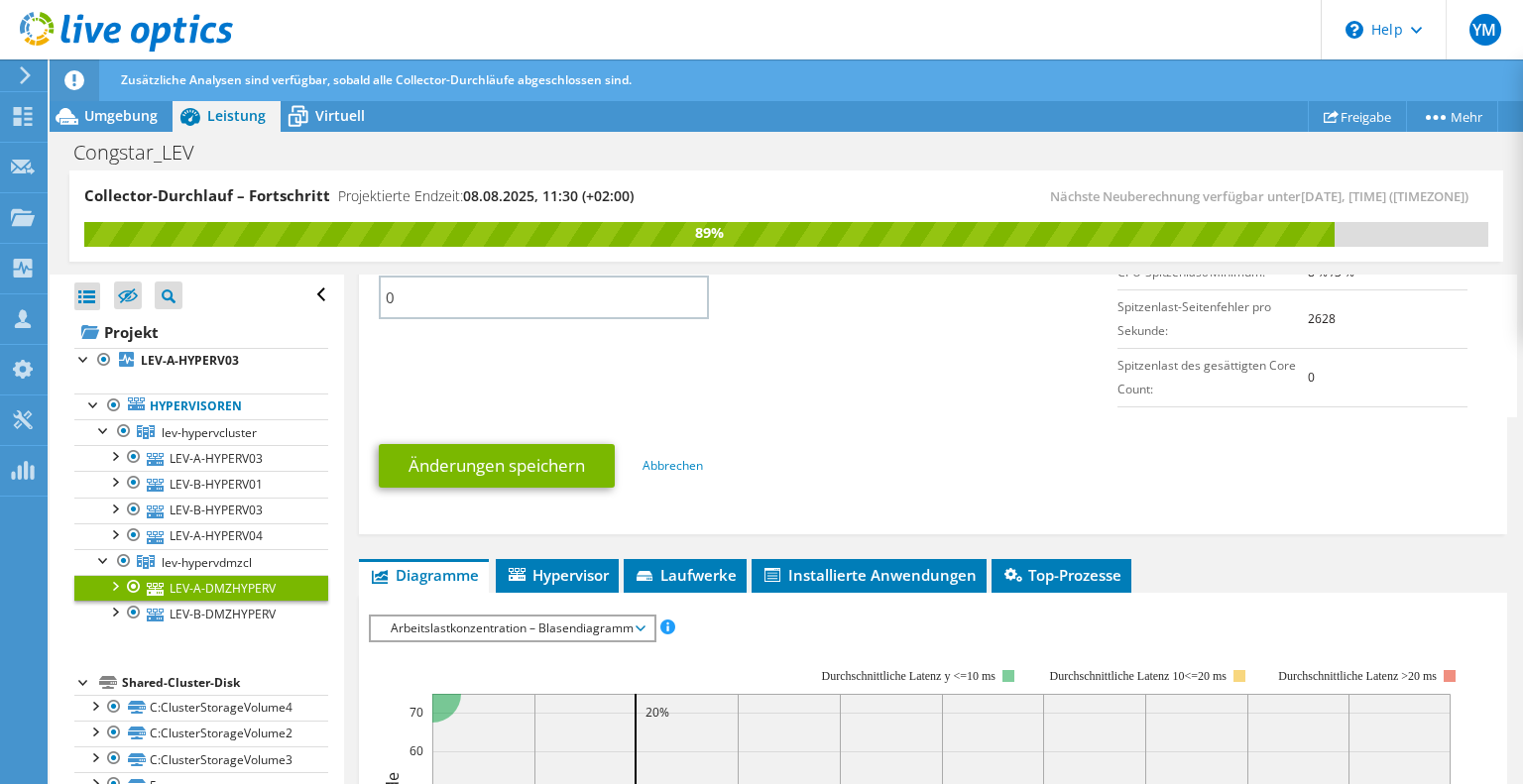 click at bounding box center [114, 585] 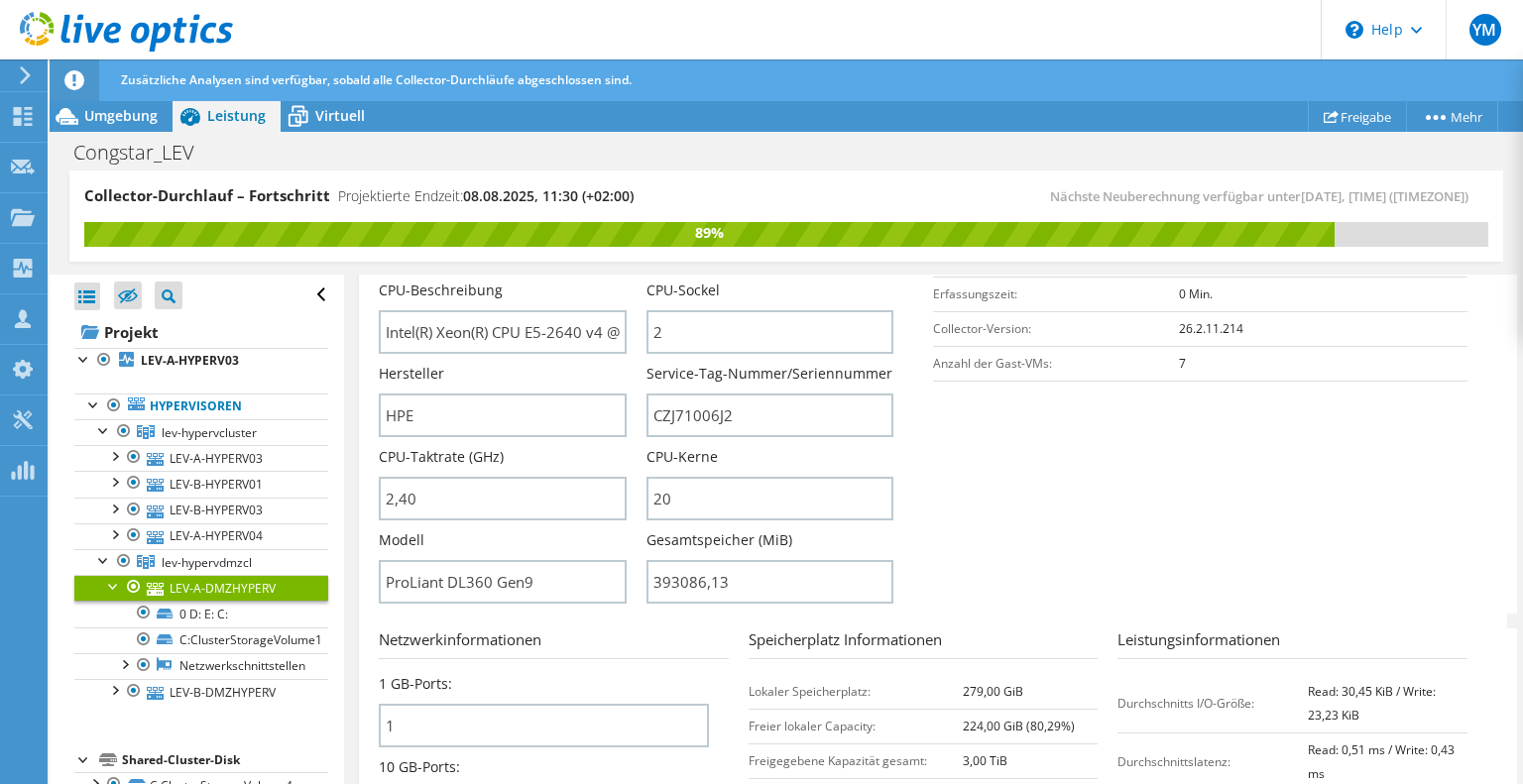 scroll, scrollTop: 297, scrollLeft: 0, axis: vertical 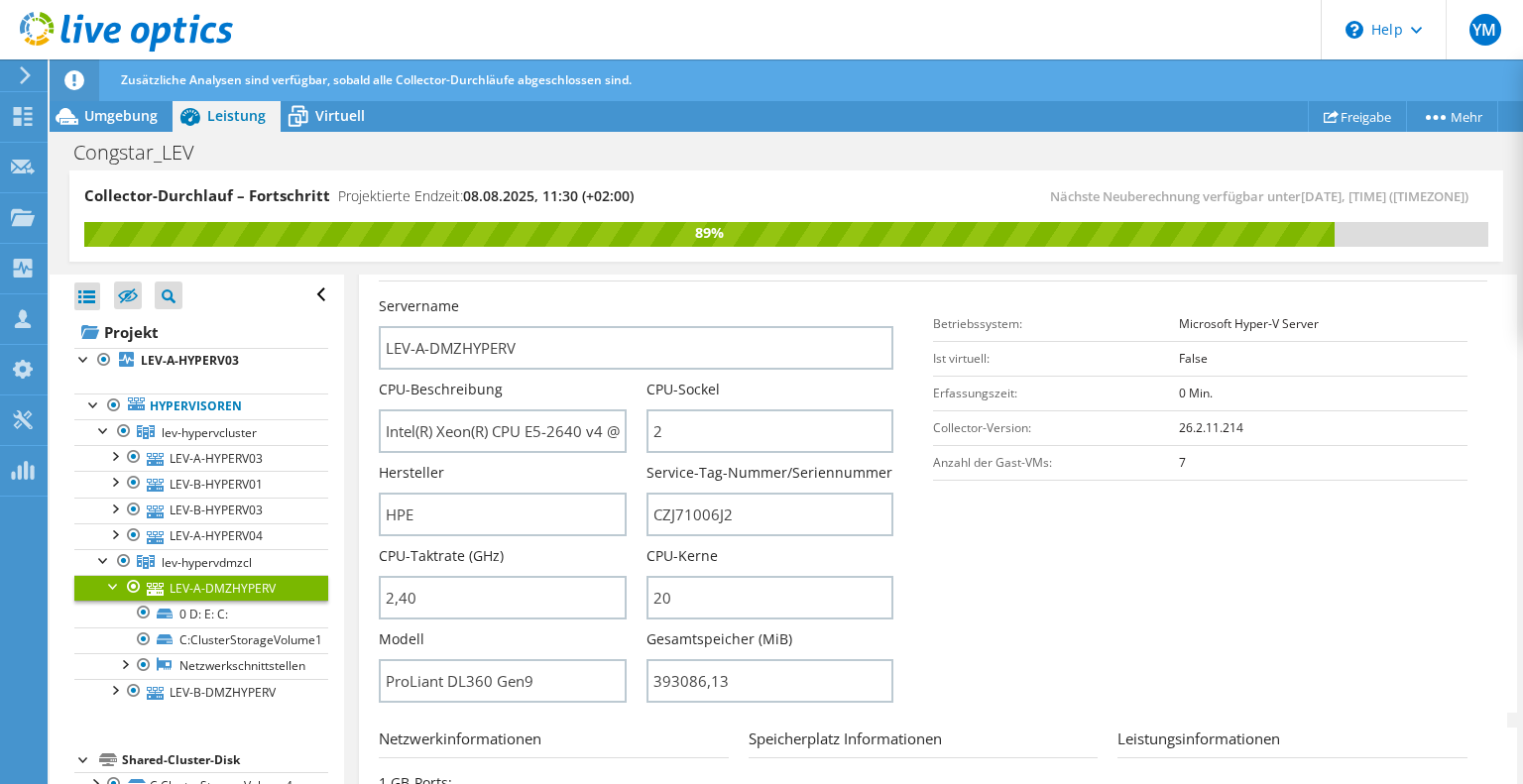 drag, startPoint x: 1139, startPoint y: 462, endPoint x: 1190, endPoint y: 468, distance: 51.351728 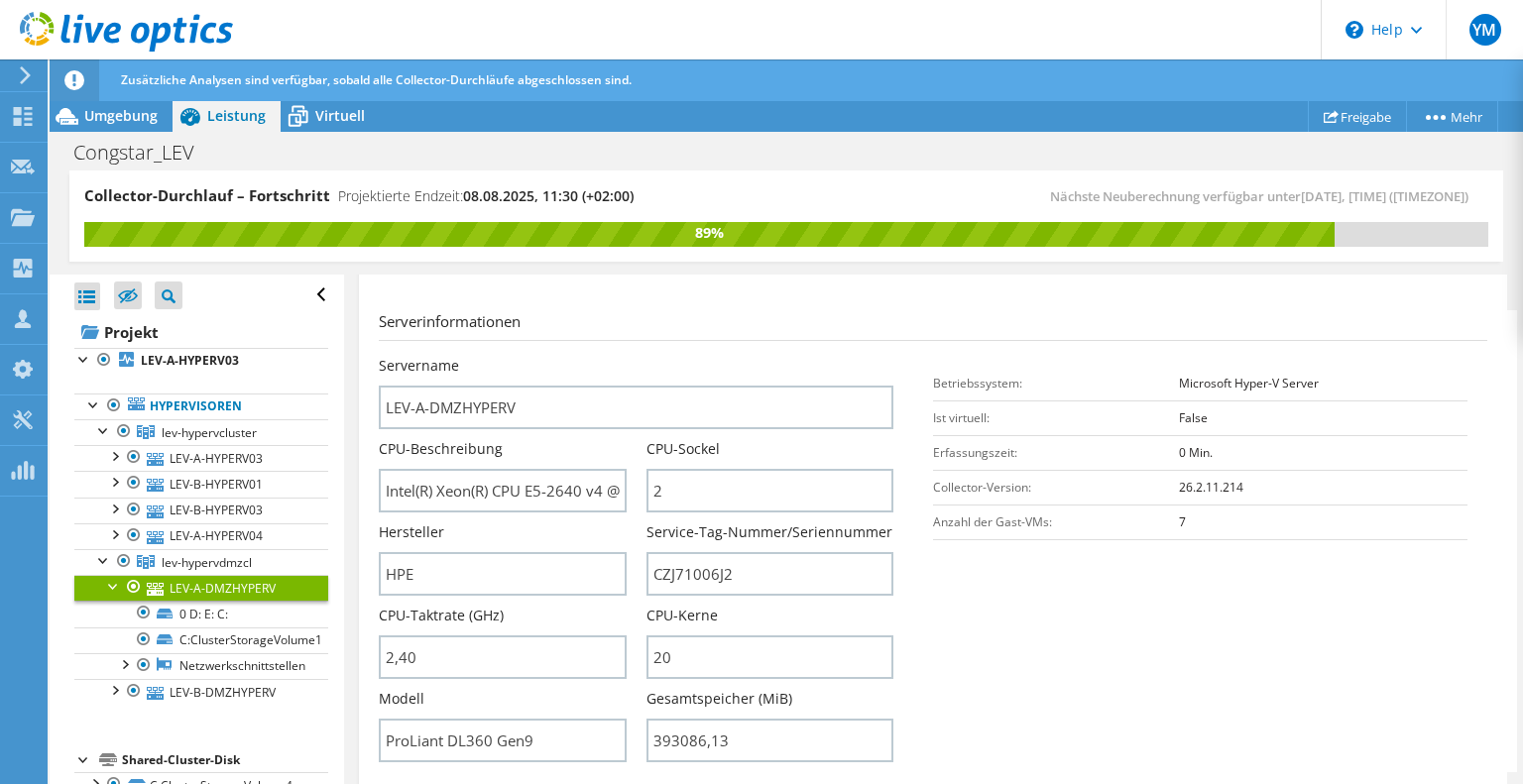 scroll, scrollTop: 198, scrollLeft: 0, axis: vertical 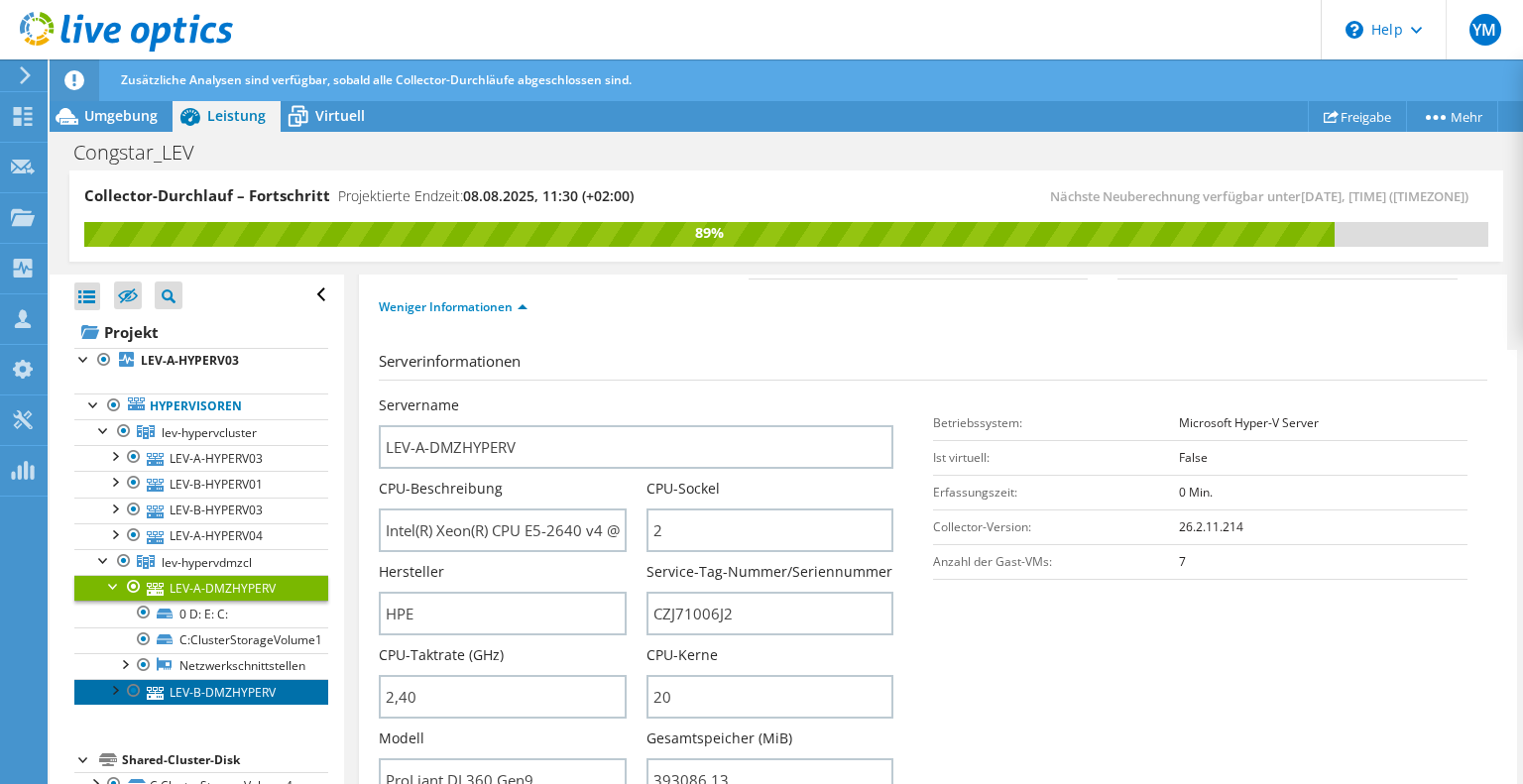 click on "LEV-B-DMZHYPERV" at bounding box center [201, 692] 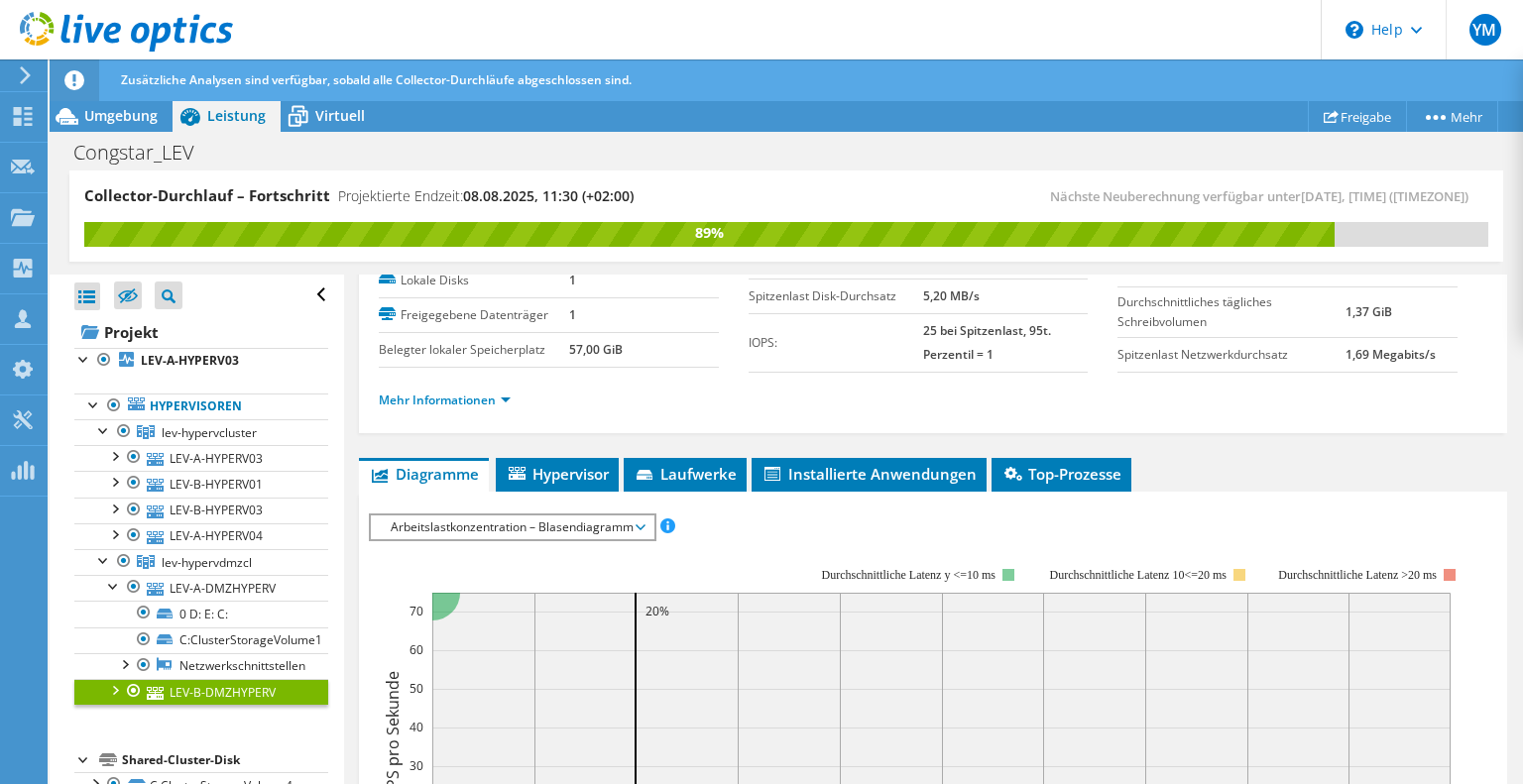 scroll, scrollTop: 0, scrollLeft: 0, axis: both 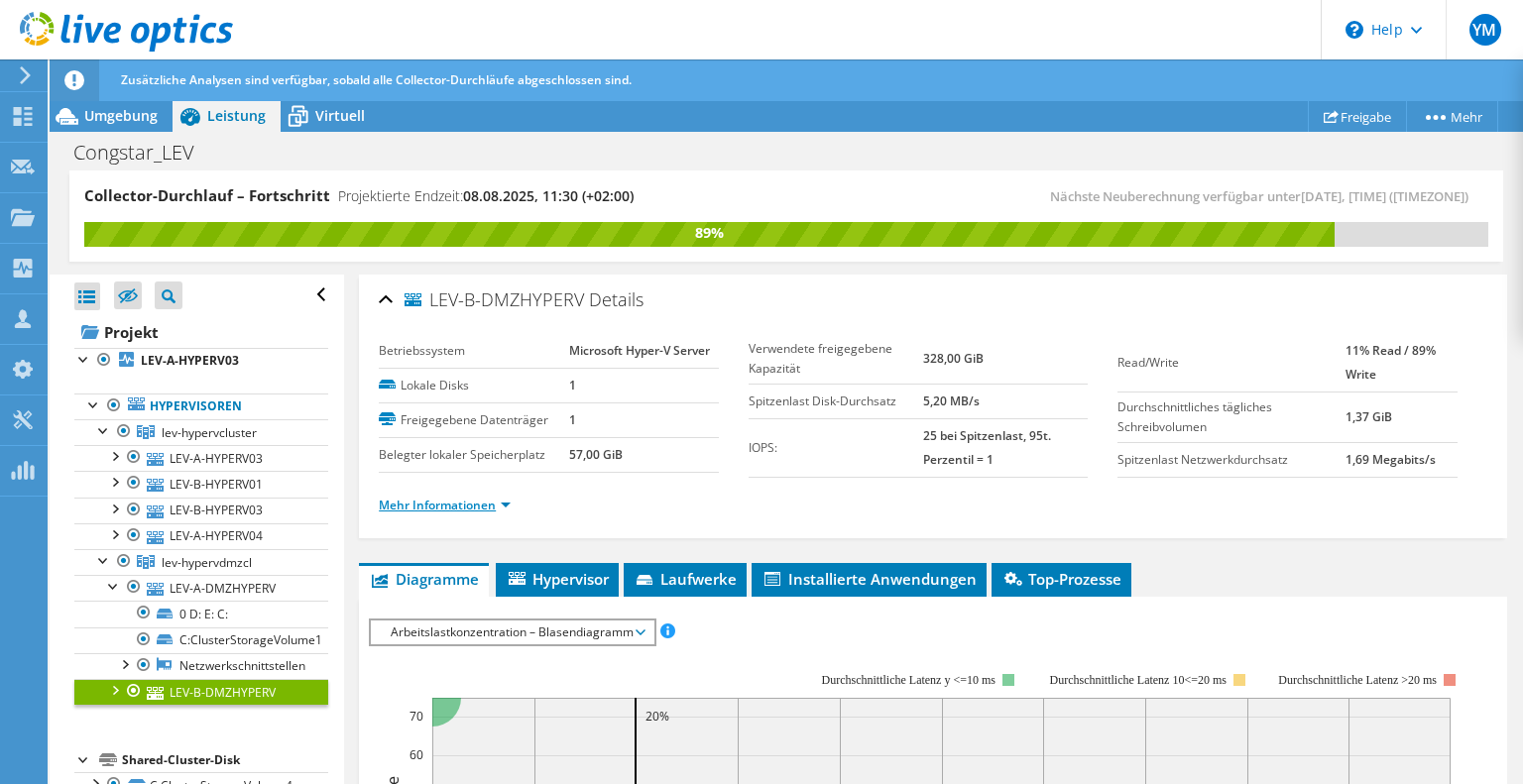 click on "Mehr Informationen" at bounding box center (444, 504) 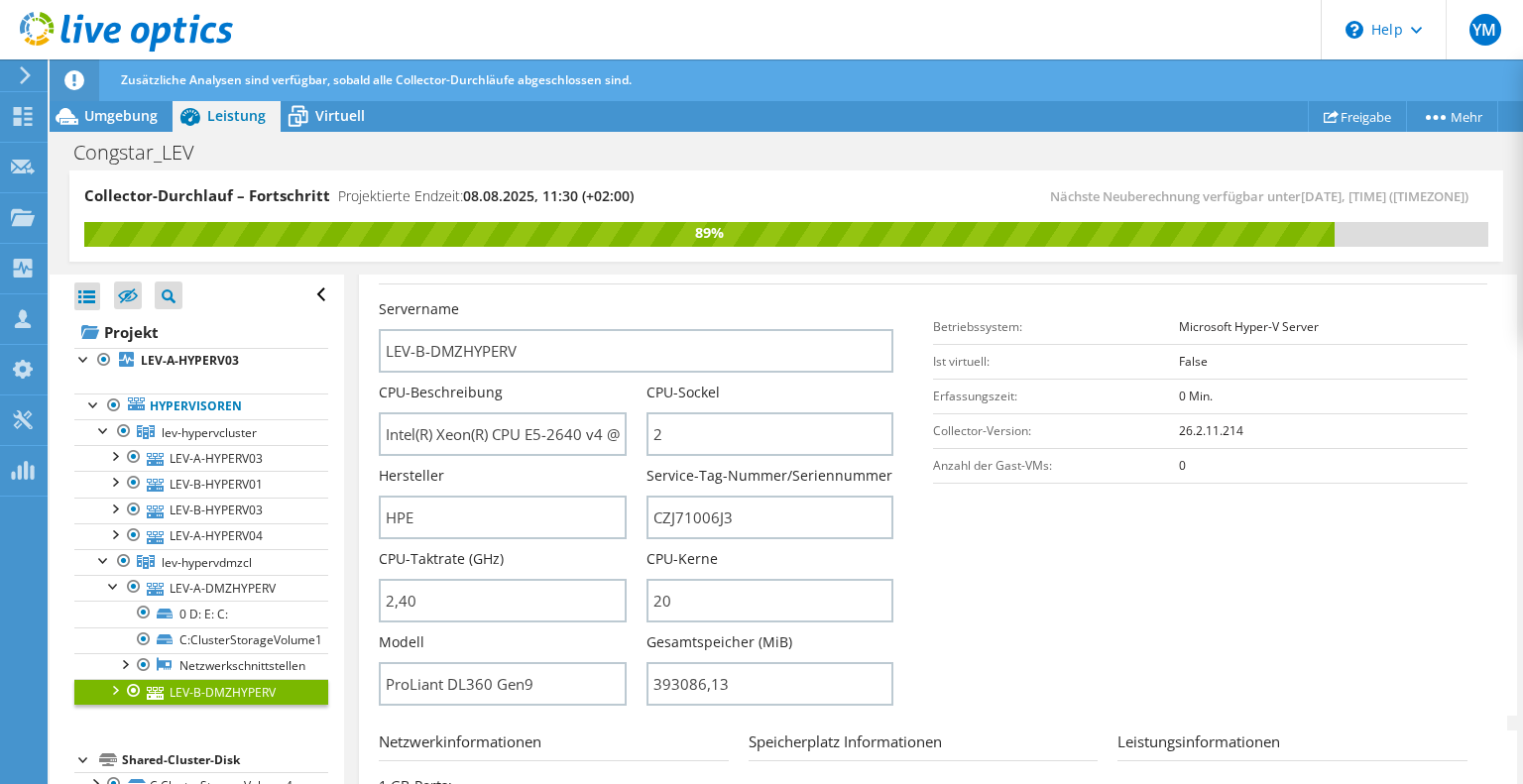 scroll, scrollTop: 297, scrollLeft: 0, axis: vertical 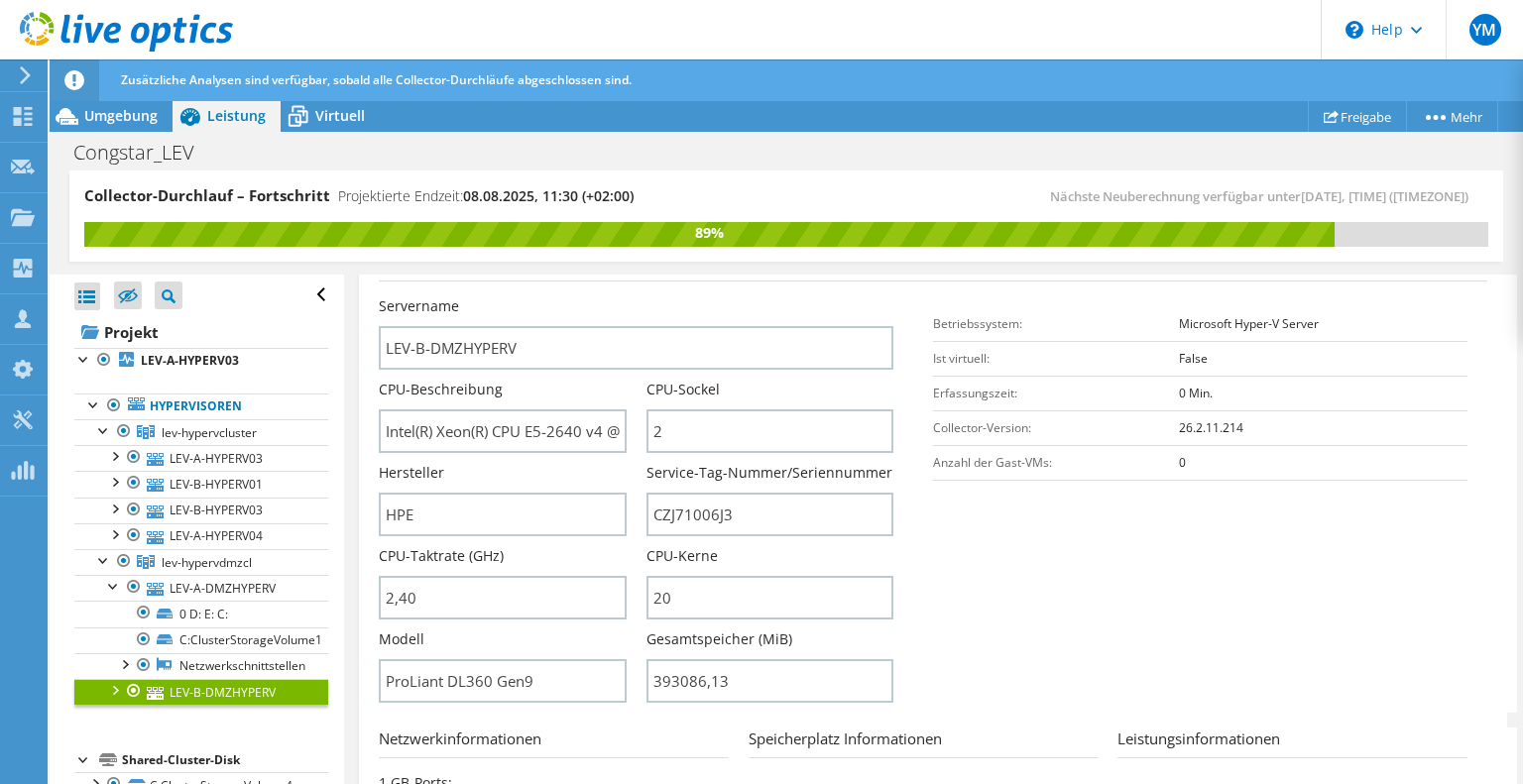 drag, startPoint x: 1176, startPoint y: 464, endPoint x: 1158, endPoint y: 474, distance: 20.59126 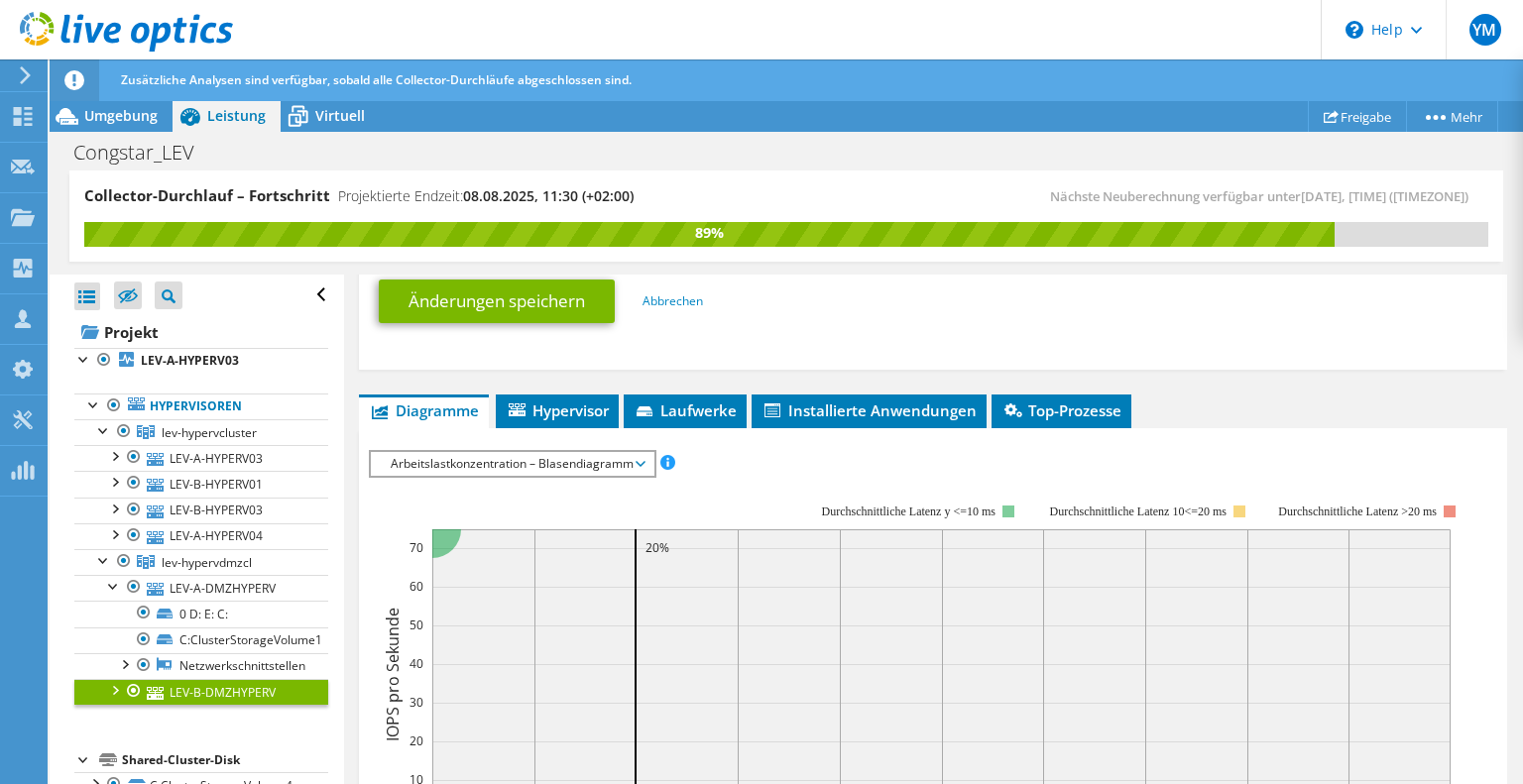 scroll, scrollTop: 1189, scrollLeft: 0, axis: vertical 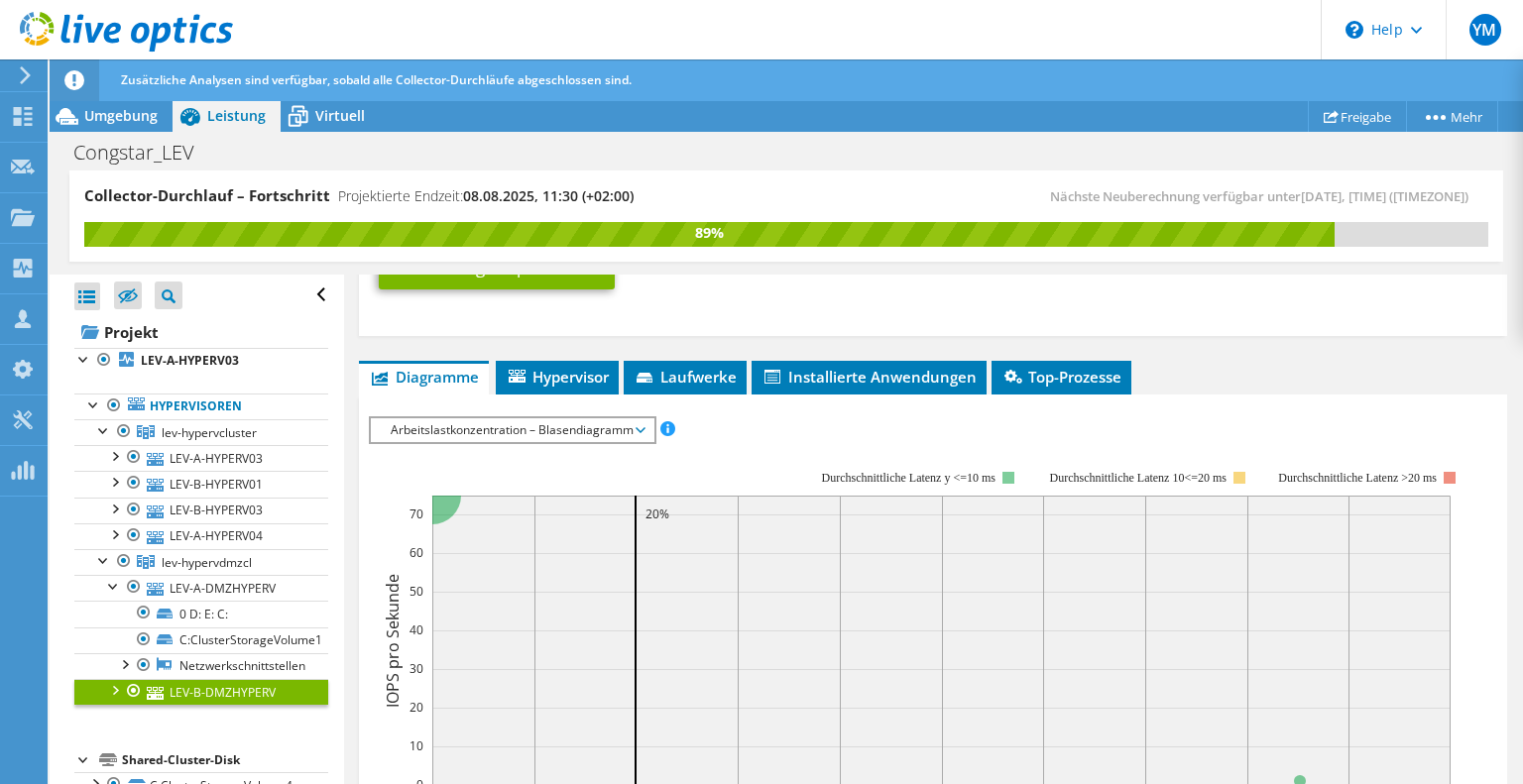 click on "Arbeitslastkonzentration – Blasendiagramm" at bounding box center (512, 430) 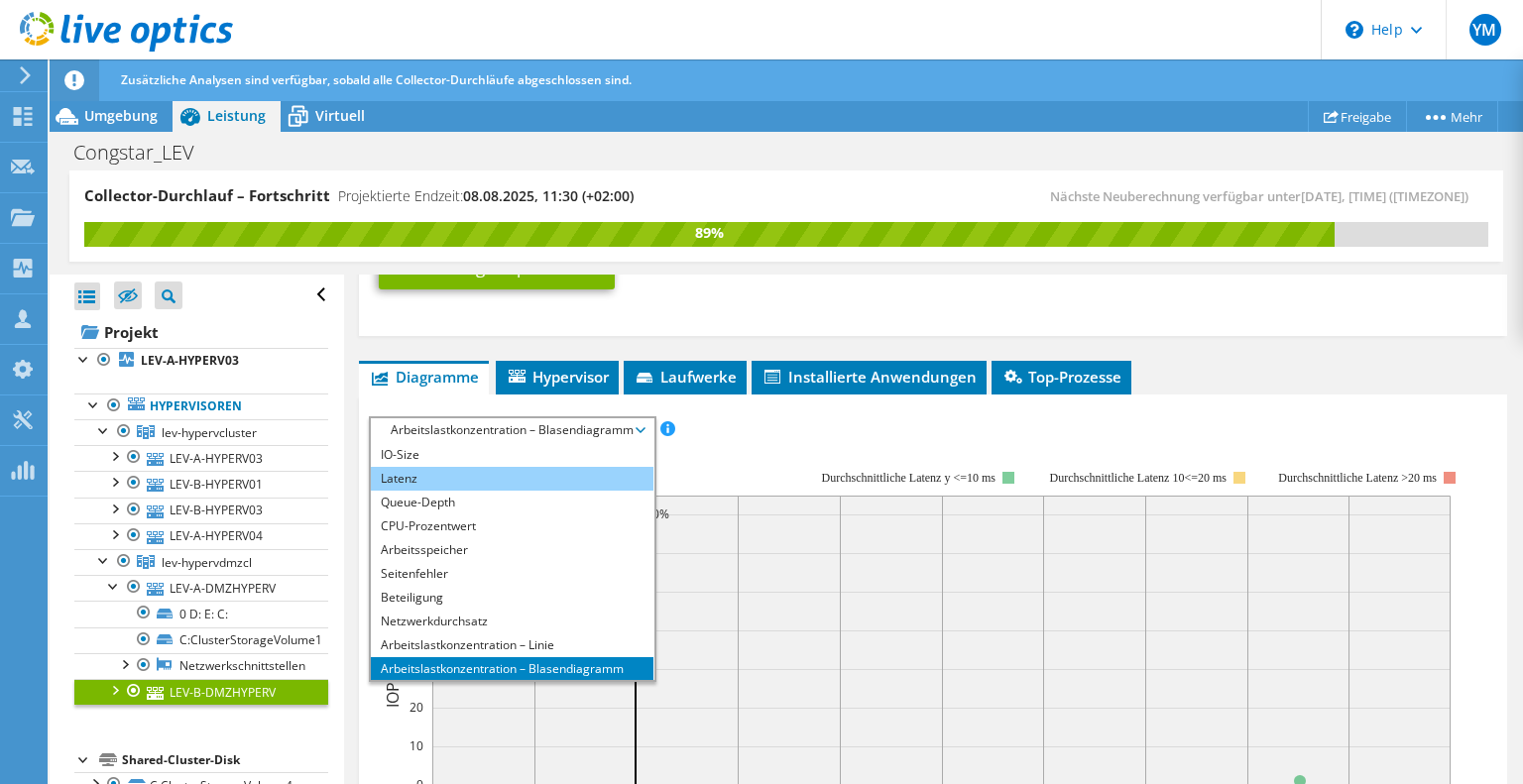 scroll, scrollTop: 71, scrollLeft: 0, axis: vertical 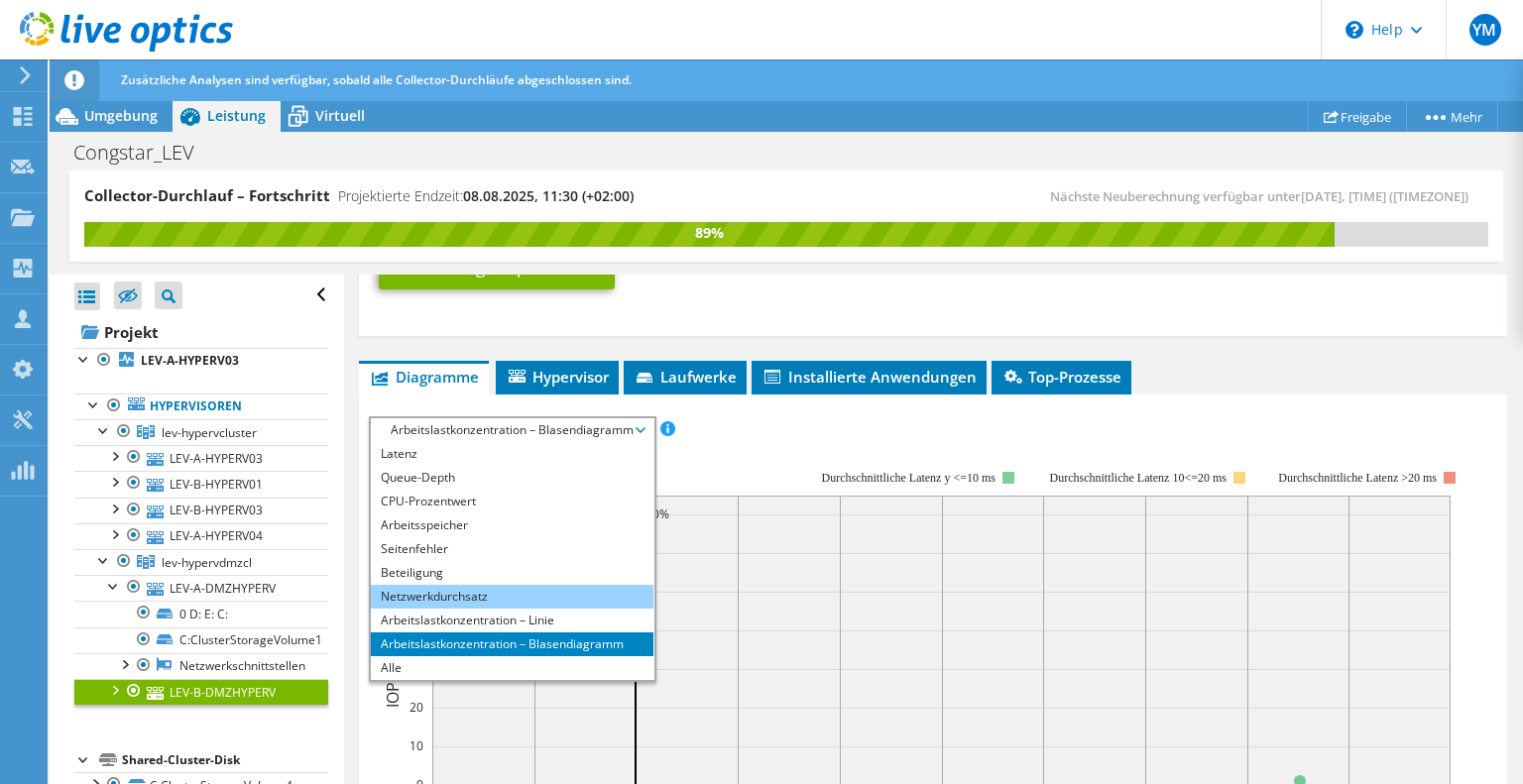 click on "Netzwerkdurchsatz" at bounding box center [512, 597] 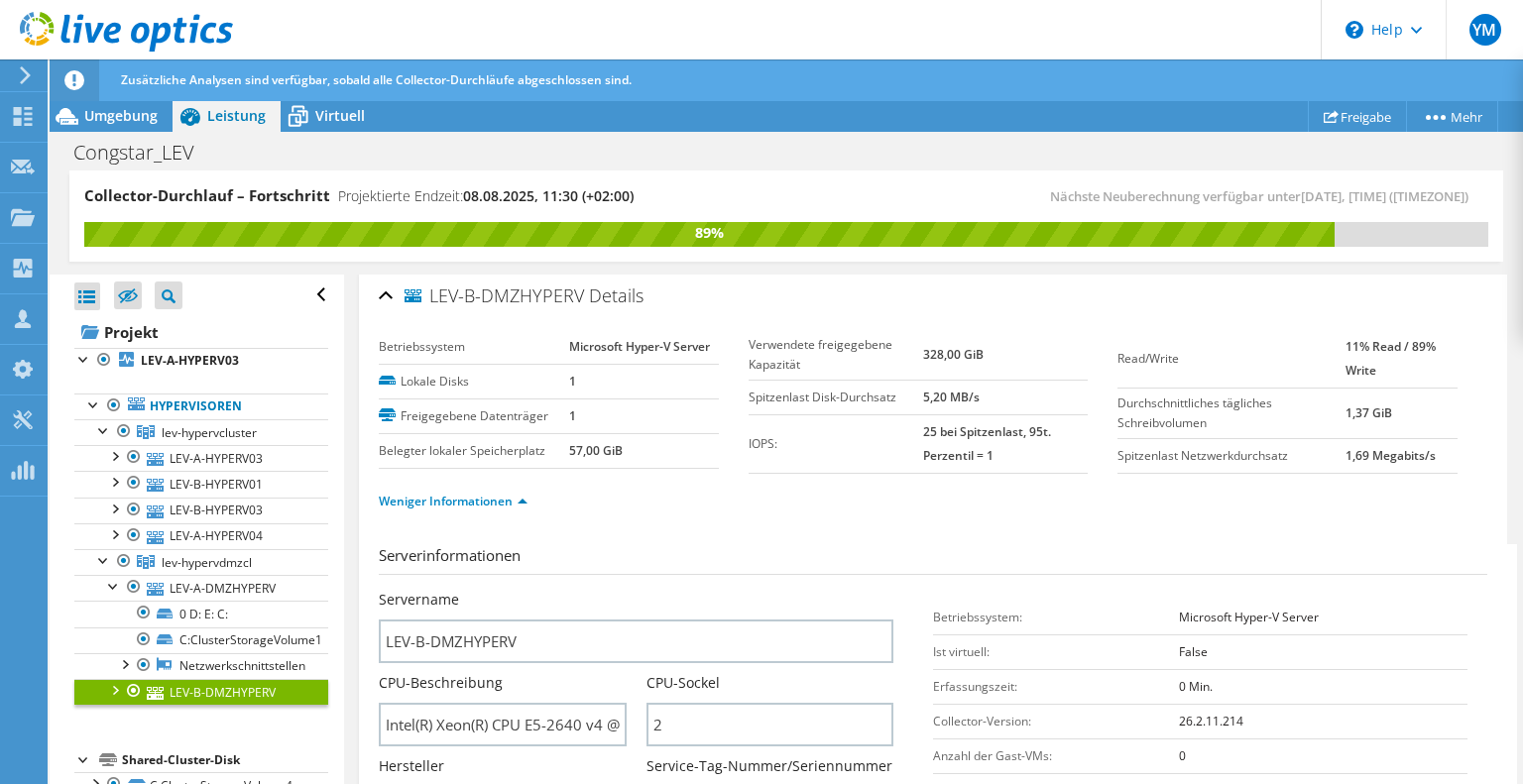 scroll, scrollTop: 0, scrollLeft: 0, axis: both 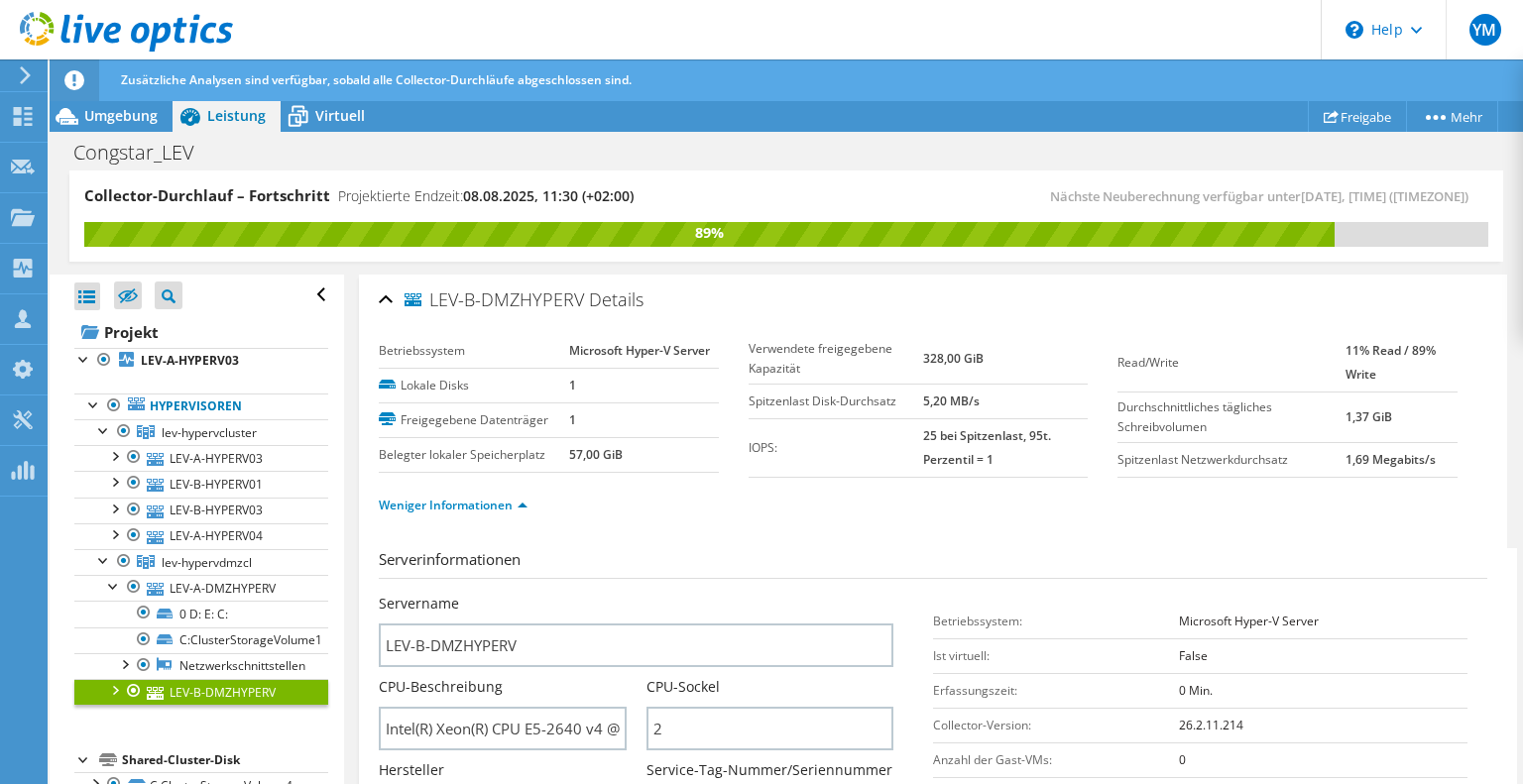 drag, startPoint x: 901, startPoint y: 402, endPoint x: 985, endPoint y: 412, distance: 84.59314 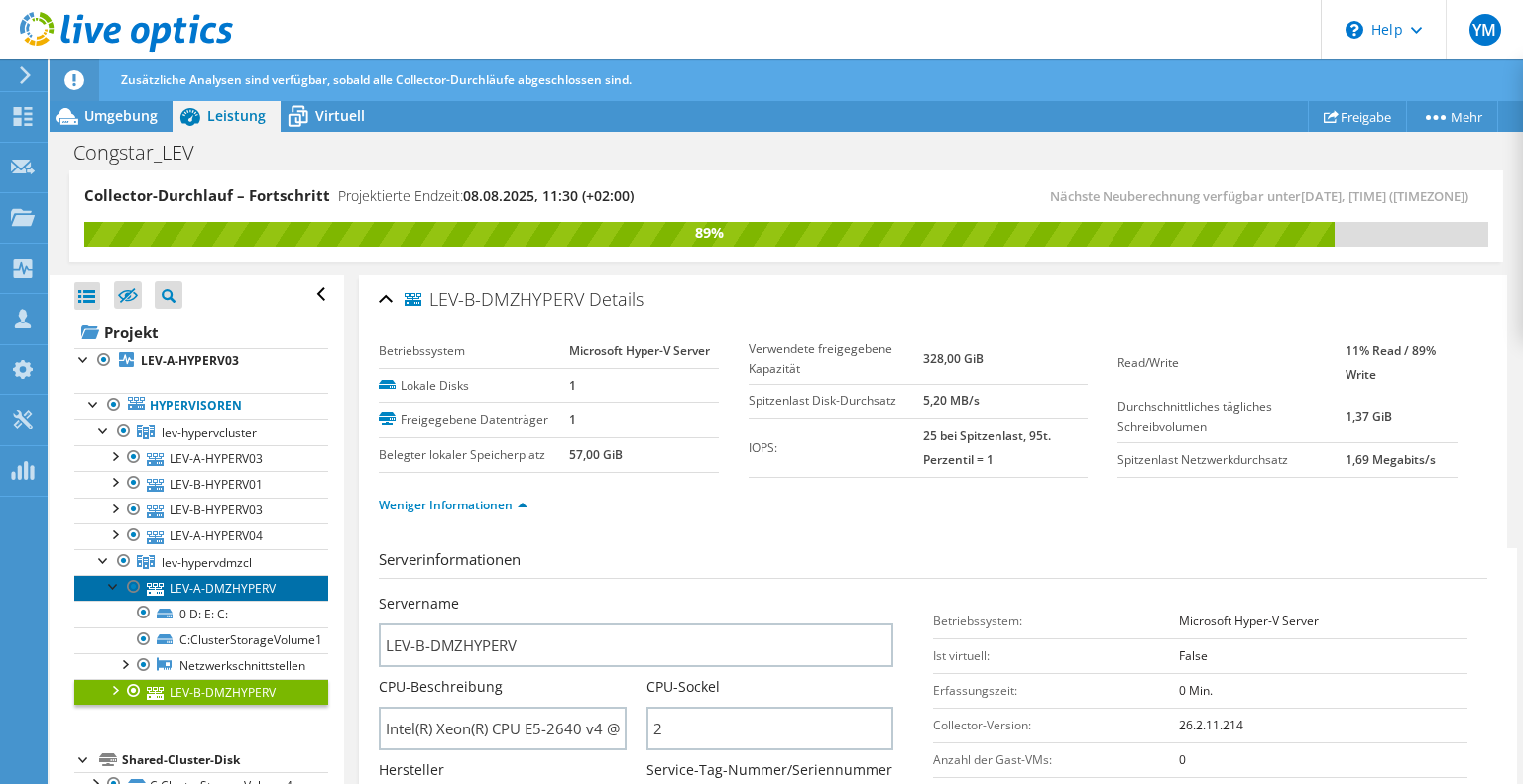click on "LEV-A-DMZHYPERV" at bounding box center (201, 588) 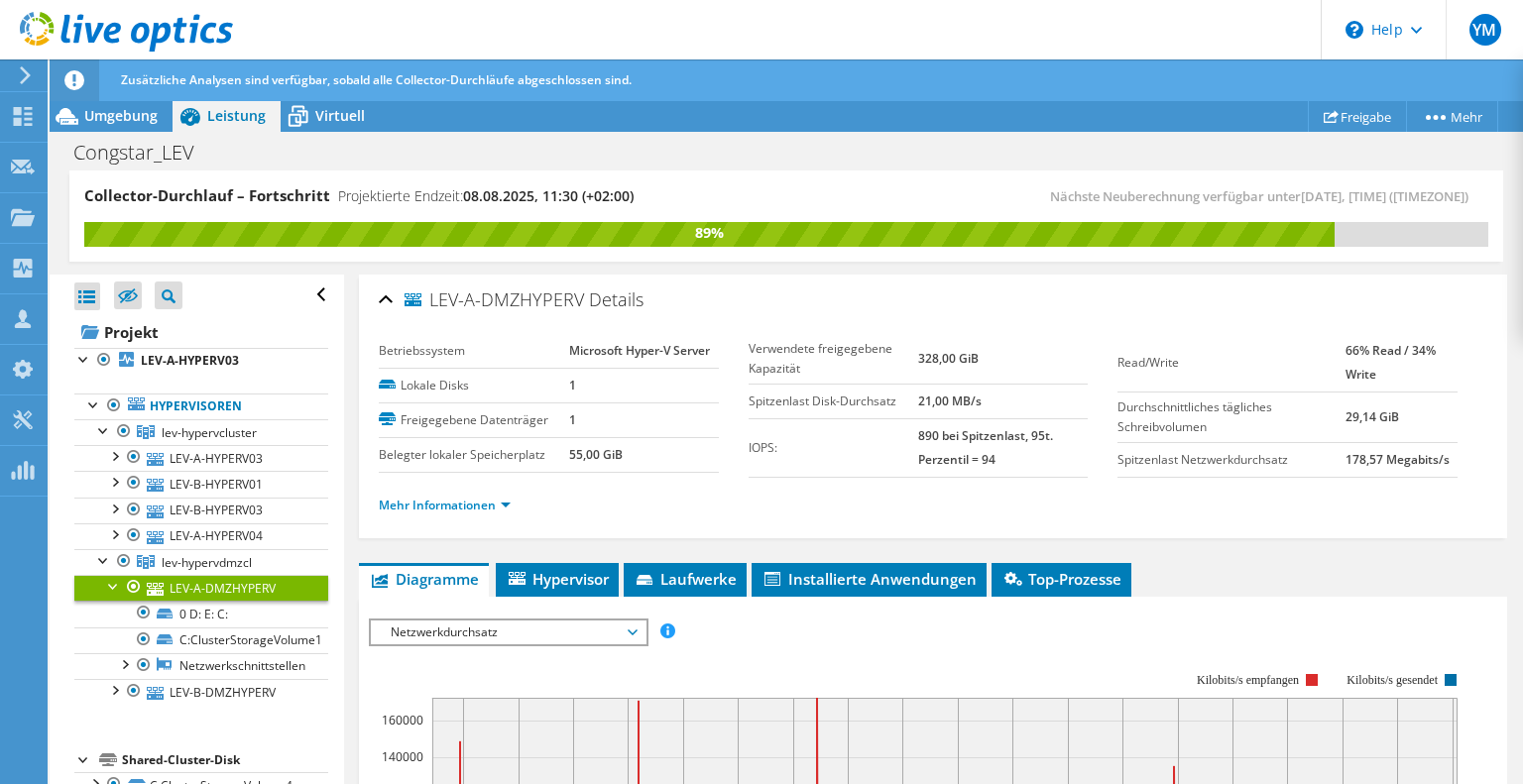 drag, startPoint x: 975, startPoint y: 404, endPoint x: 900, endPoint y: 407, distance: 75.059976 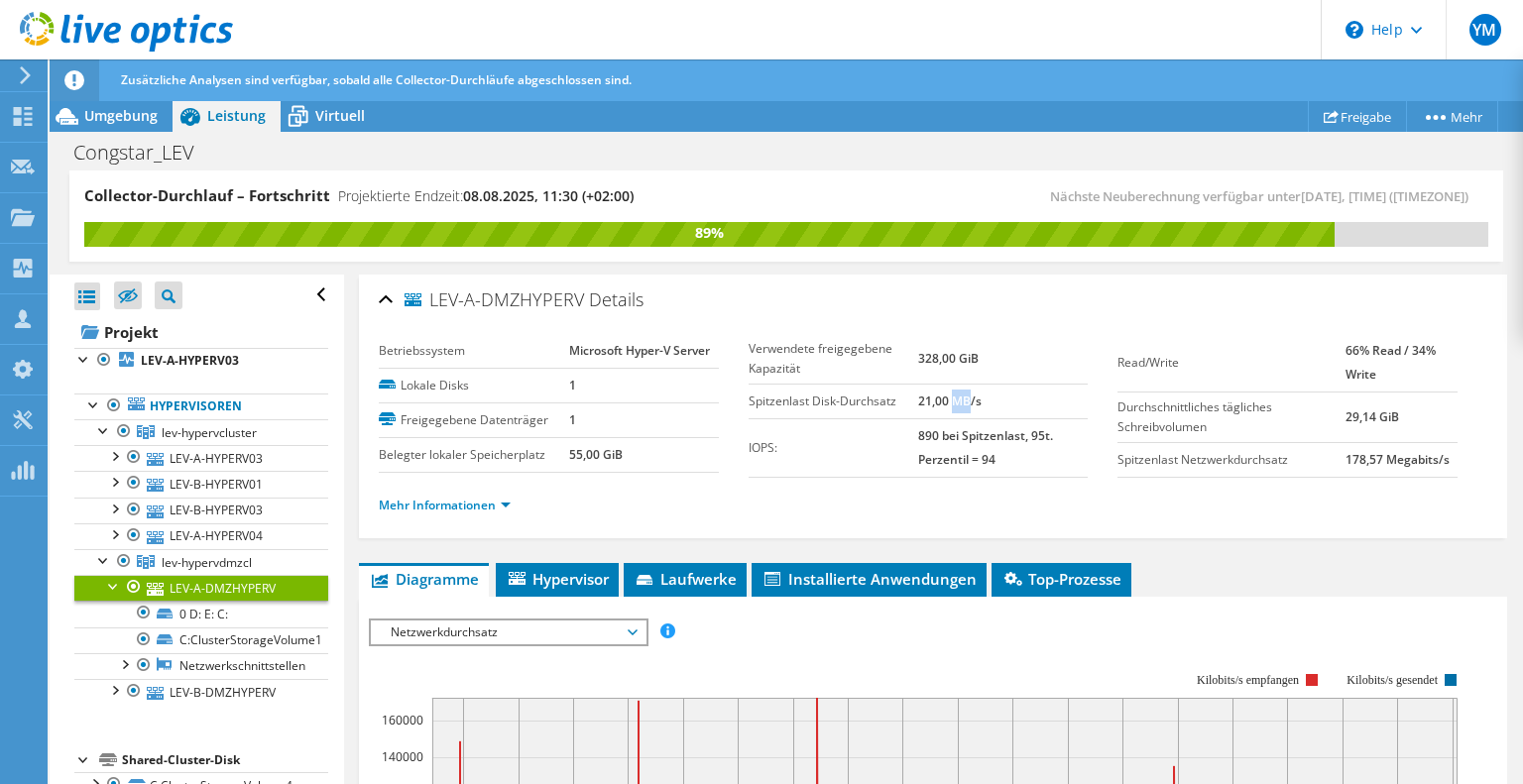 click on "21,00 MB/s" at bounding box center [950, 400] 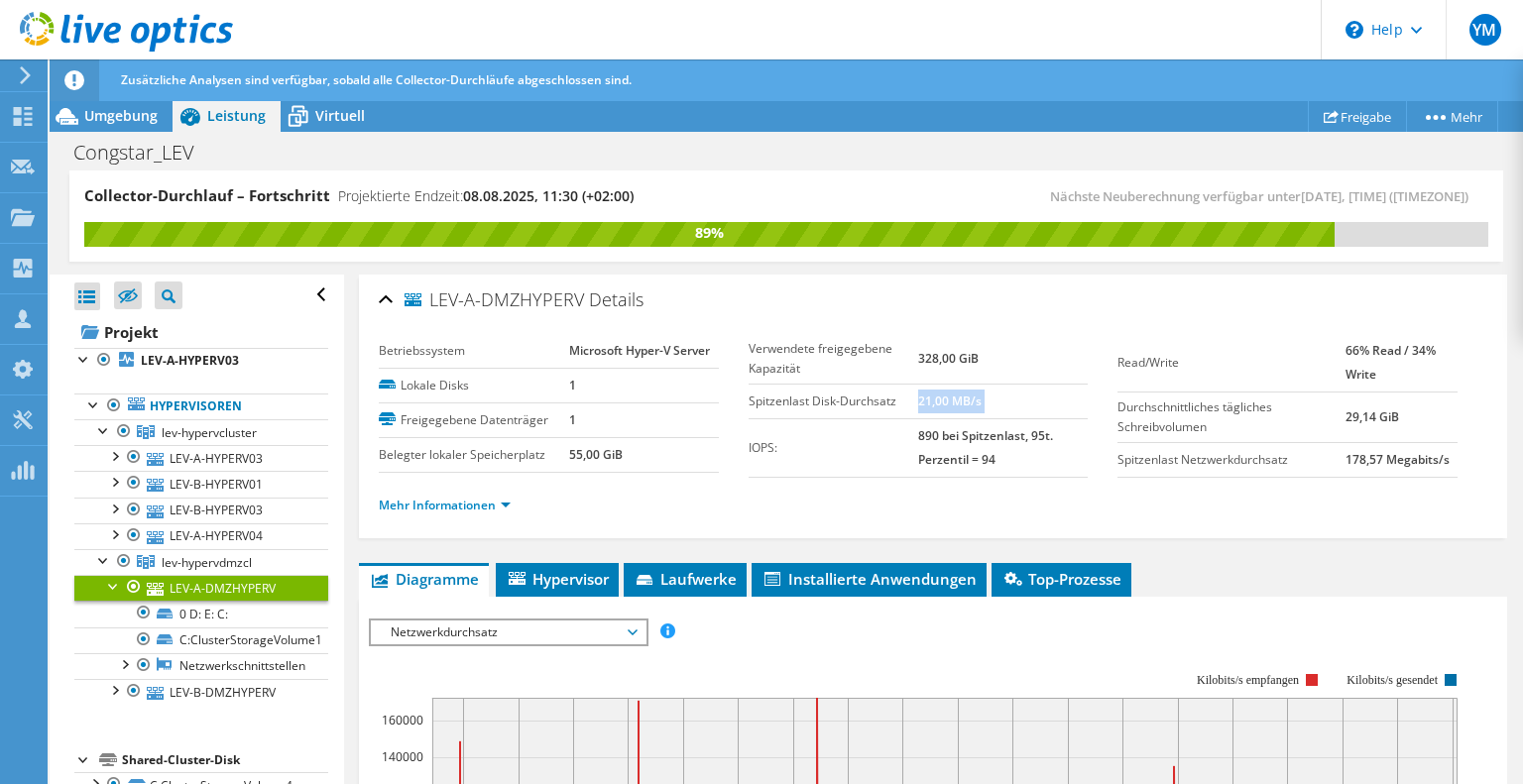 click on "21,00 MB/s" at bounding box center (950, 400) 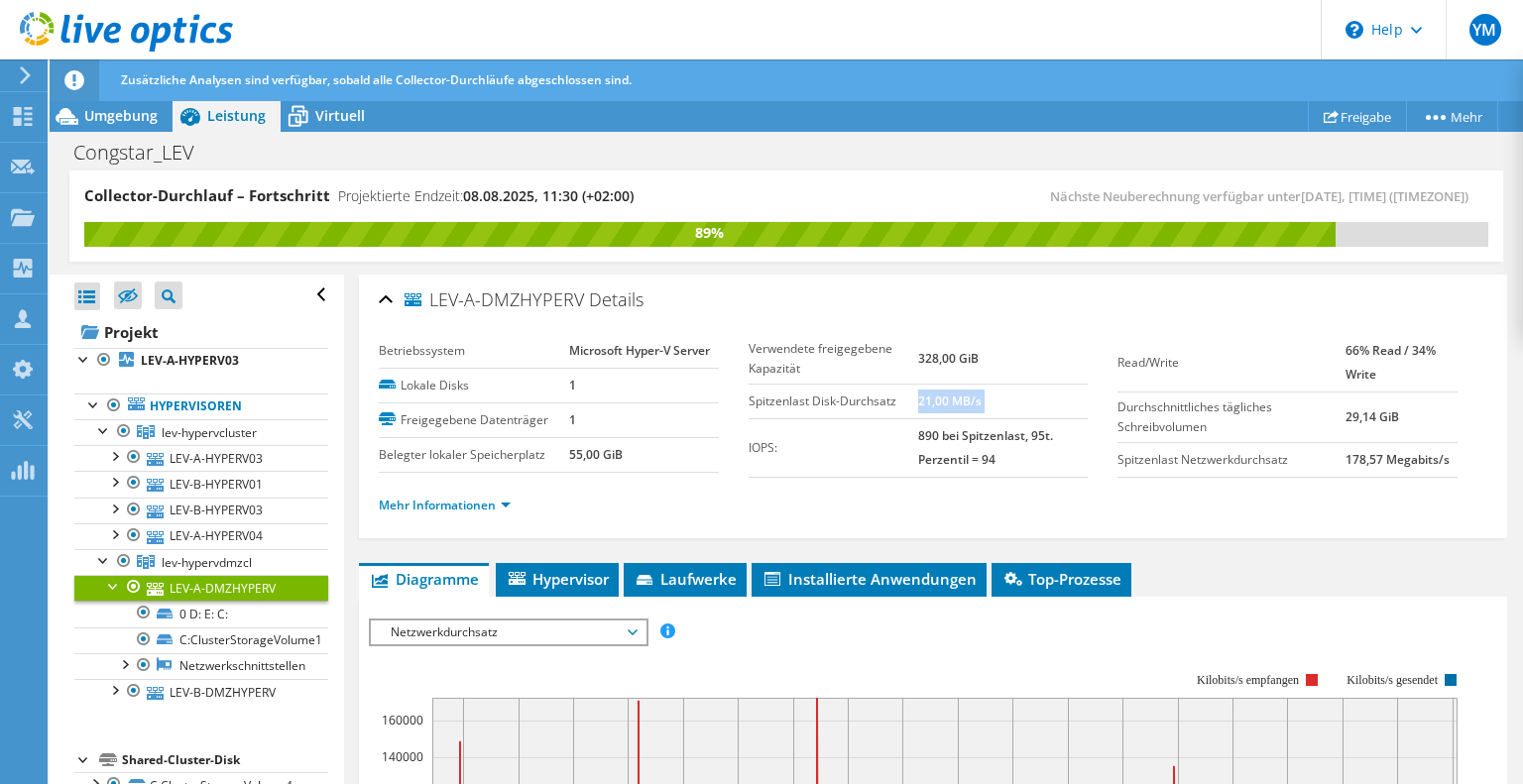 drag, startPoint x: 908, startPoint y: 438, endPoint x: 966, endPoint y: 444, distance: 58.30952 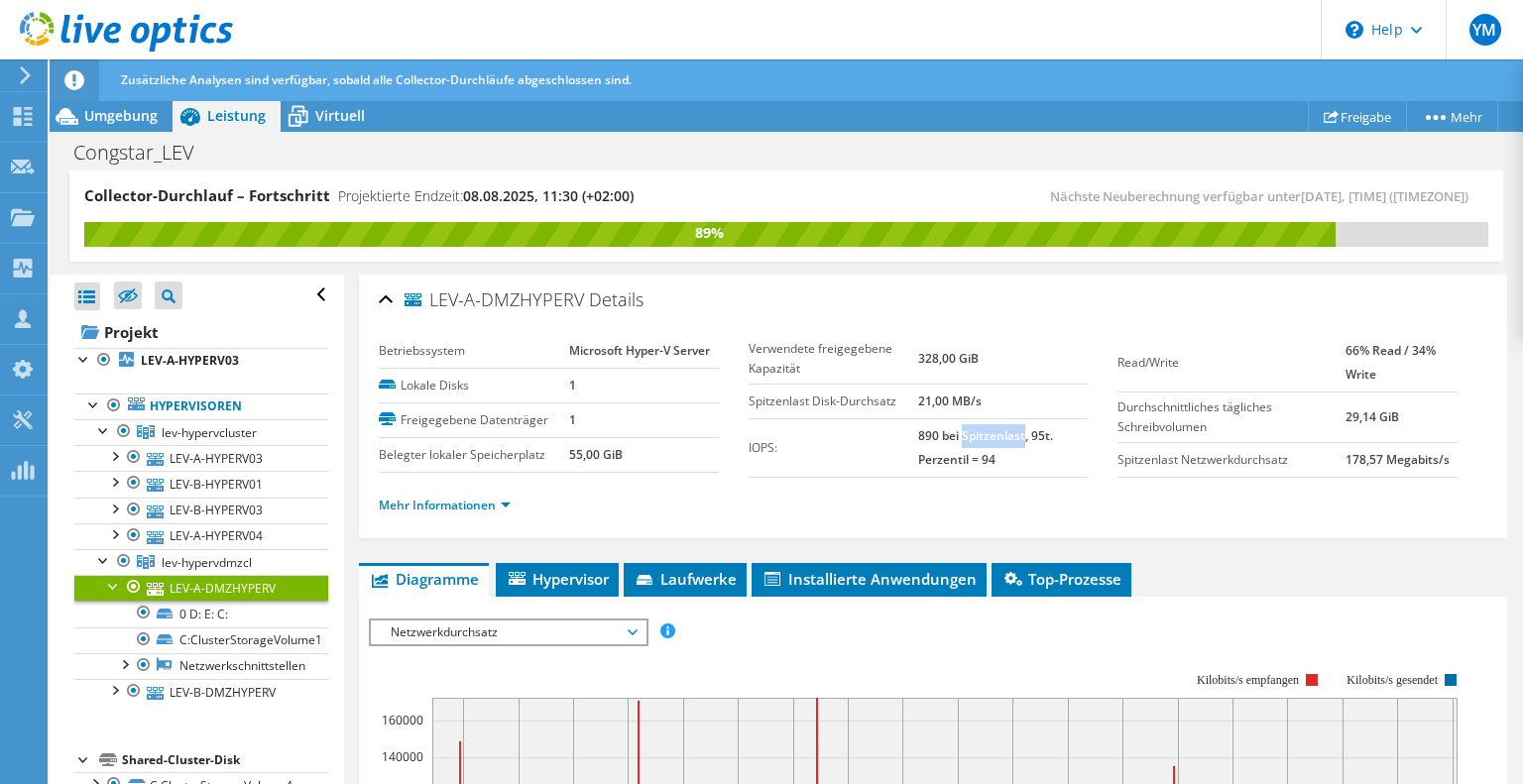 click on "890 bei Spitzenlast, 95t. Perzentil = 94" at bounding box center [1002, 447] 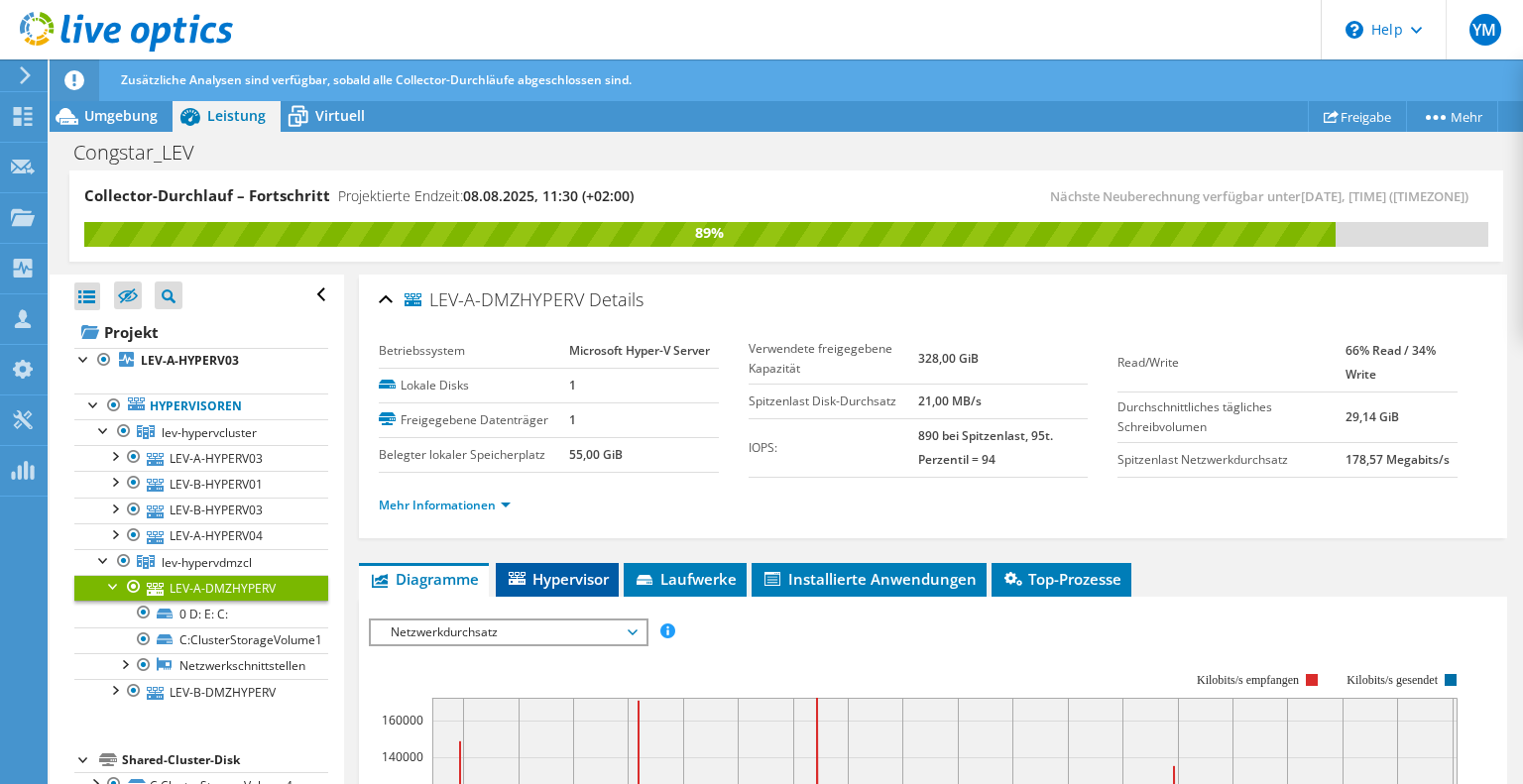 click 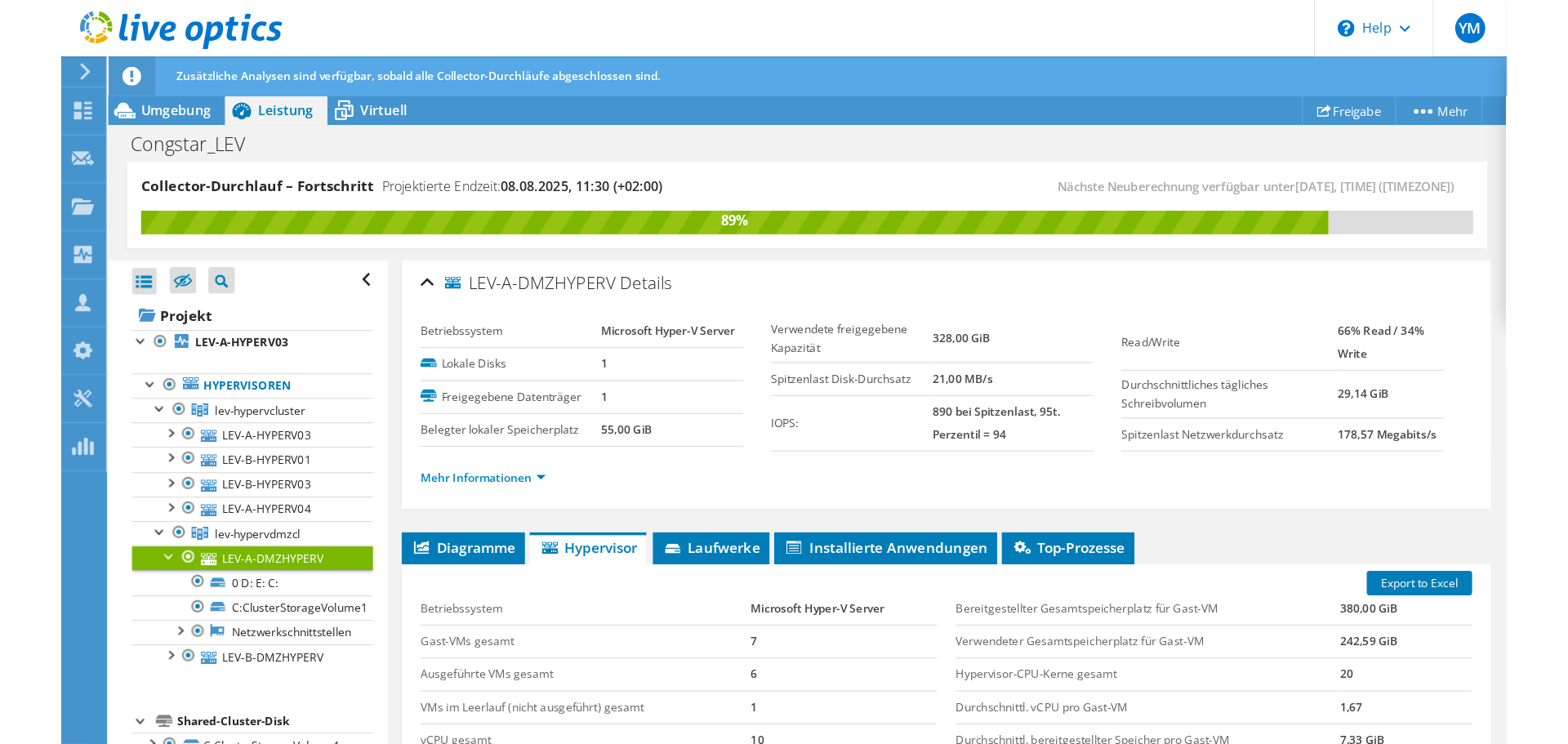 scroll, scrollTop: 0, scrollLeft: 0, axis: both 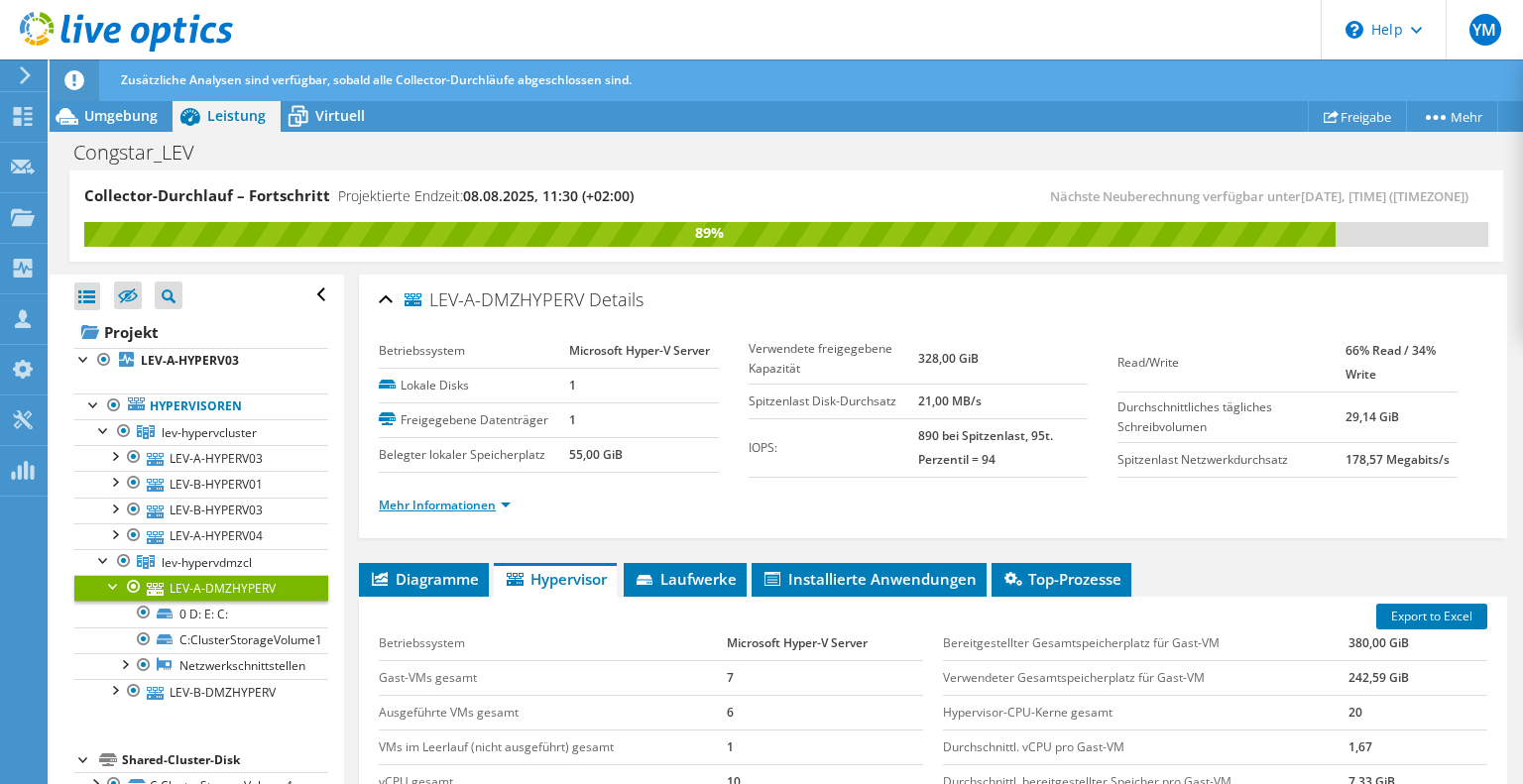 click on "Mehr Informationen" at bounding box center (444, 504) 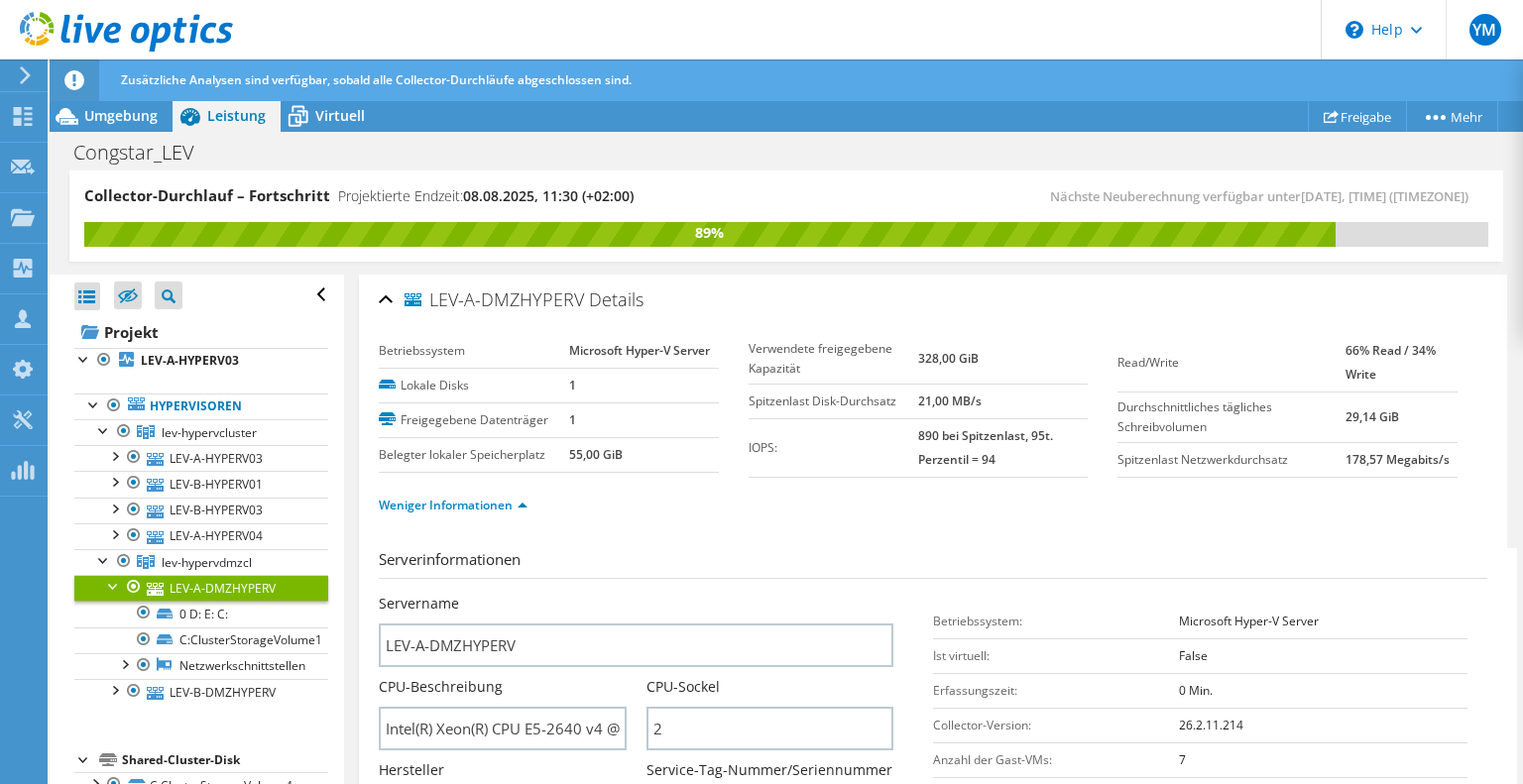 drag, startPoint x: 575, startPoint y: 458, endPoint x: 627, endPoint y: 459, distance: 52.009614 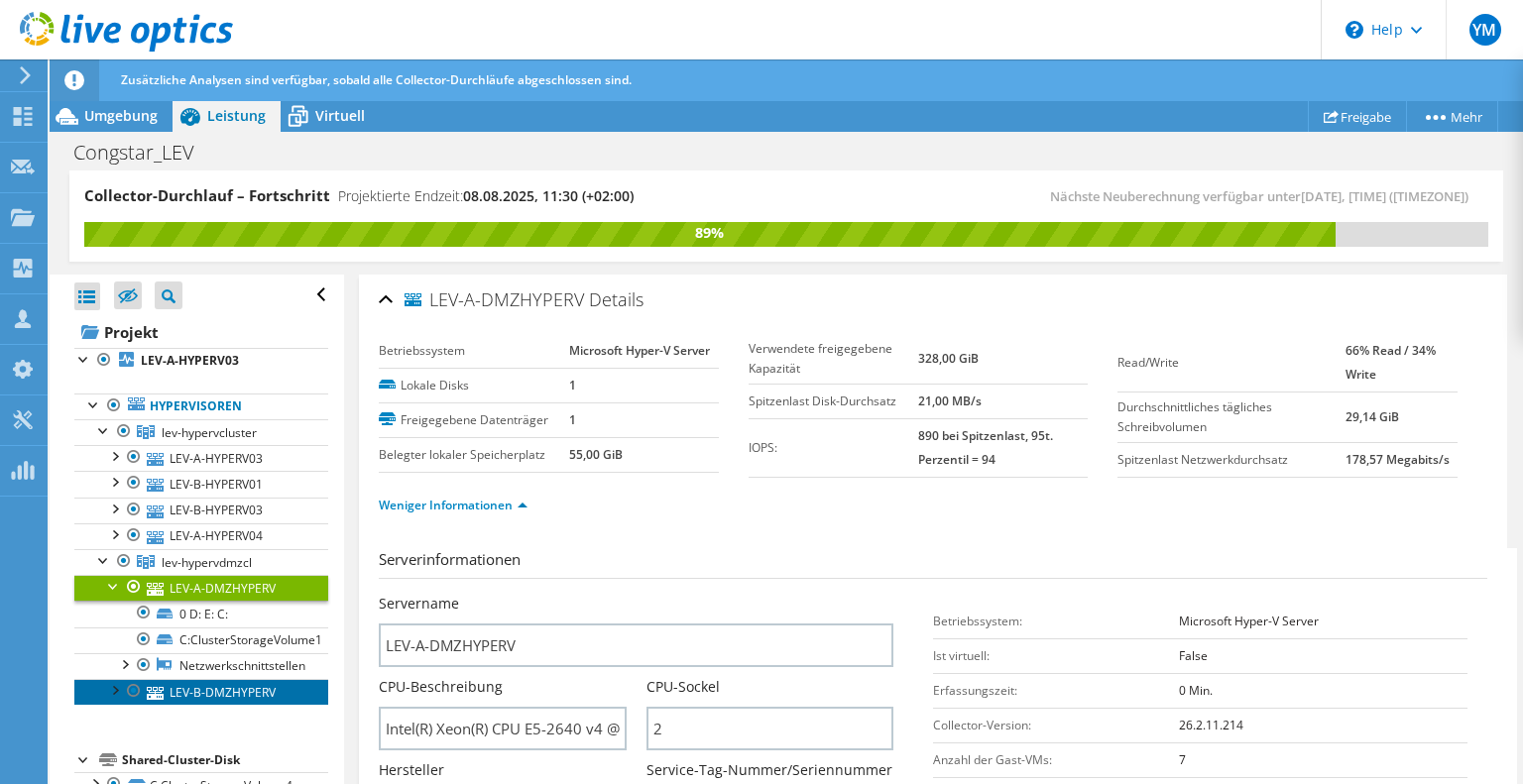 click on "LEV-B-DMZHYPERV" at bounding box center [201, 692] 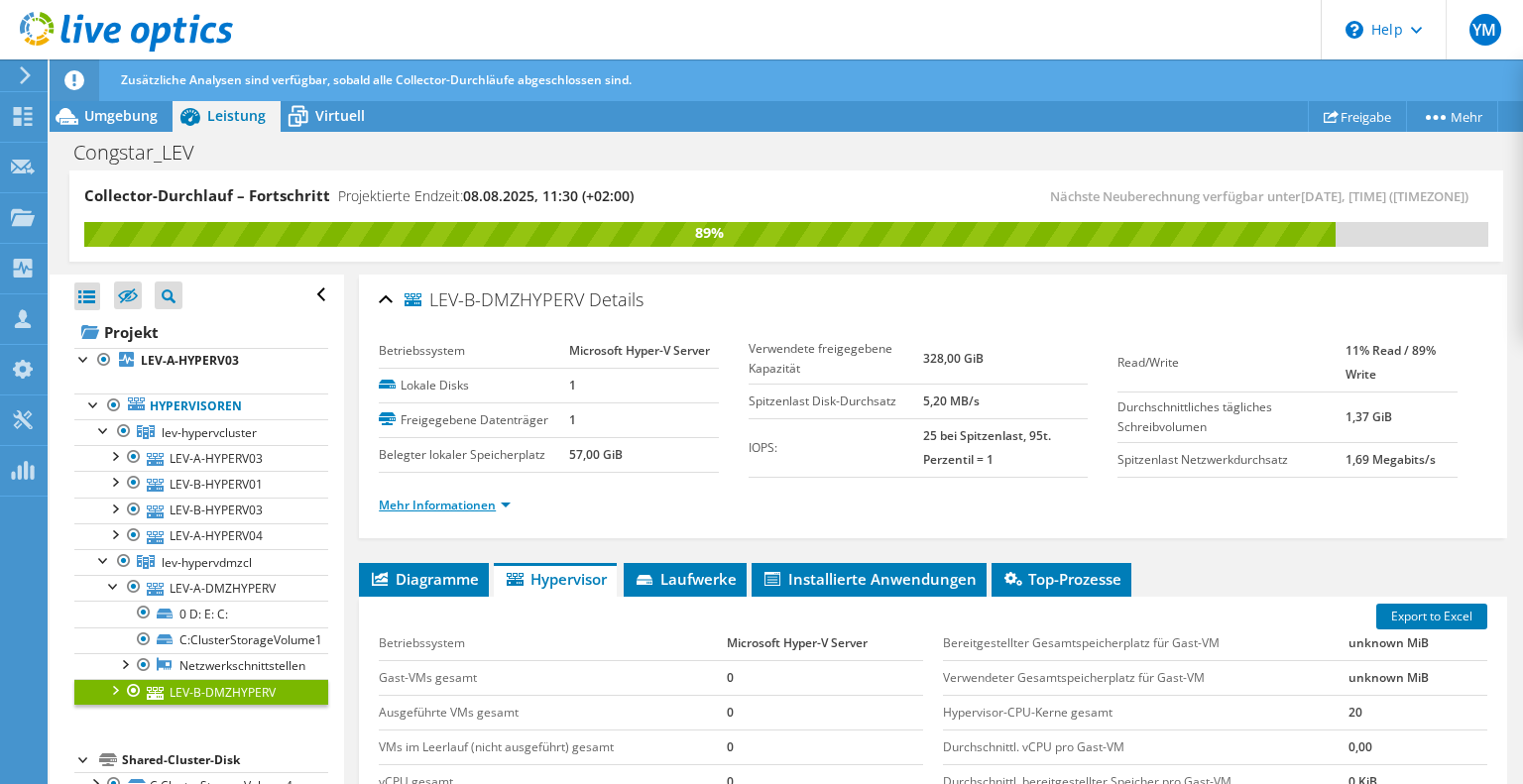 click on "Mehr Informationen" at bounding box center [444, 504] 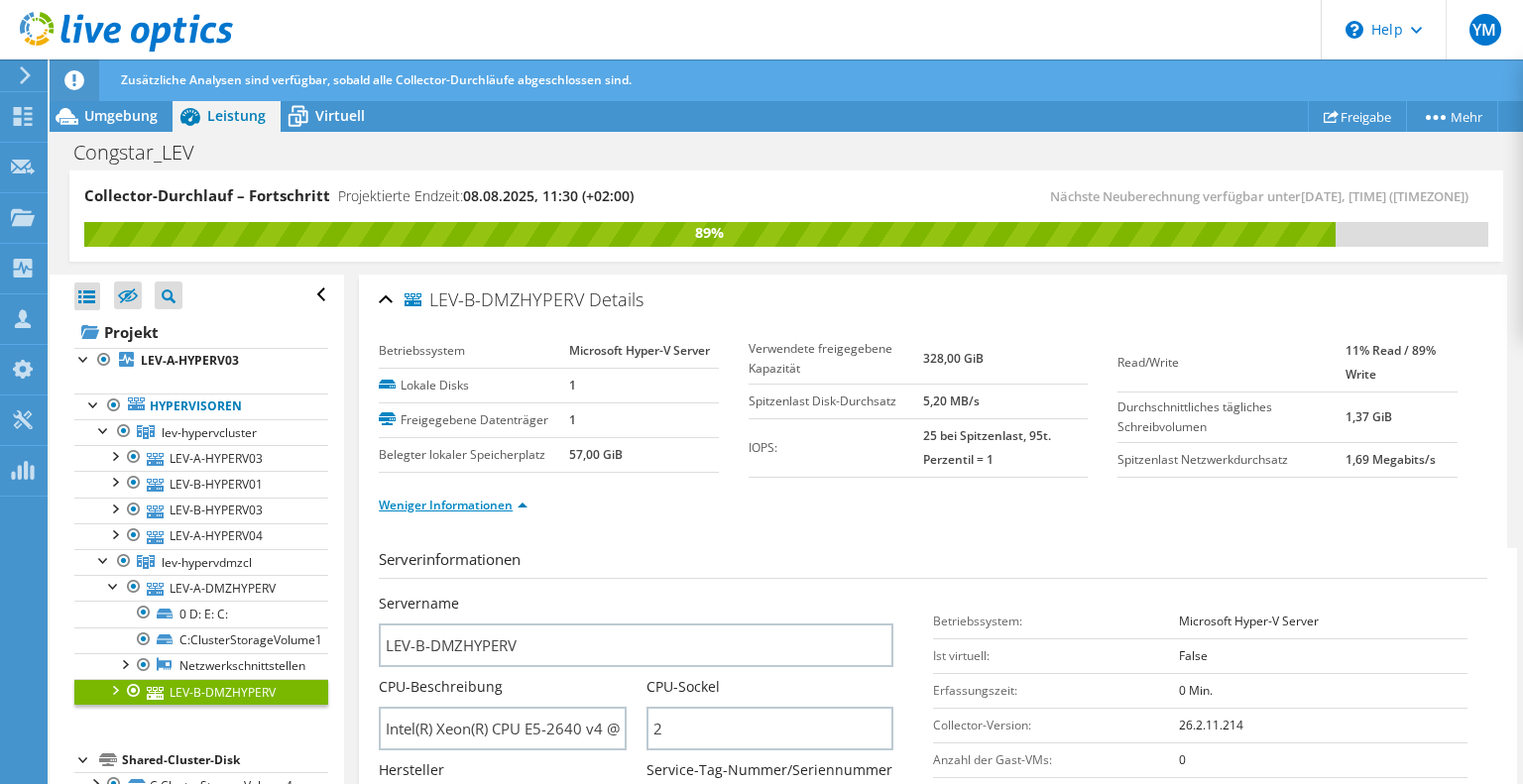 click on "Weniger Informationen" at bounding box center (453, 504) 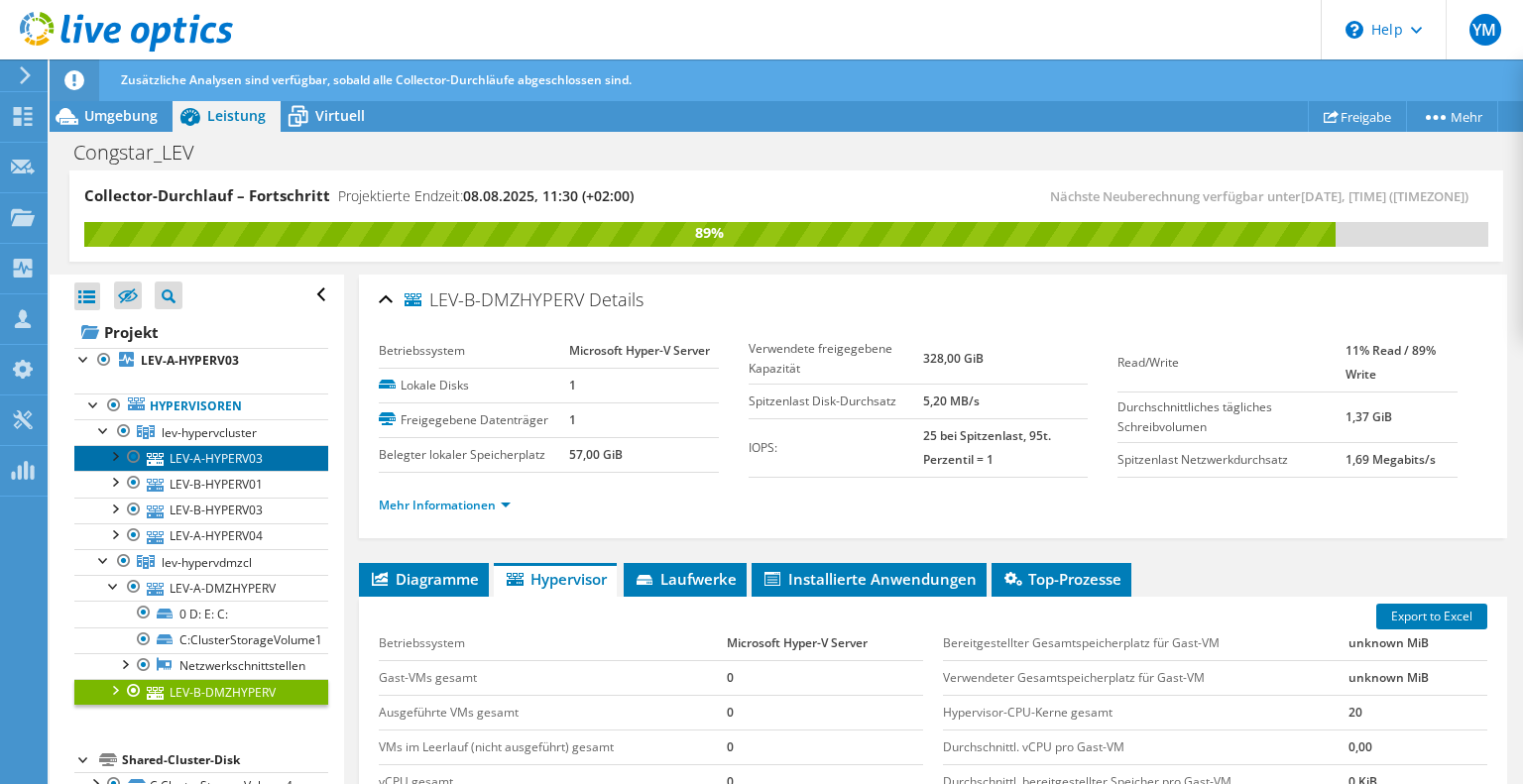 click on "LEV-A-HYPERV03" at bounding box center [201, 458] 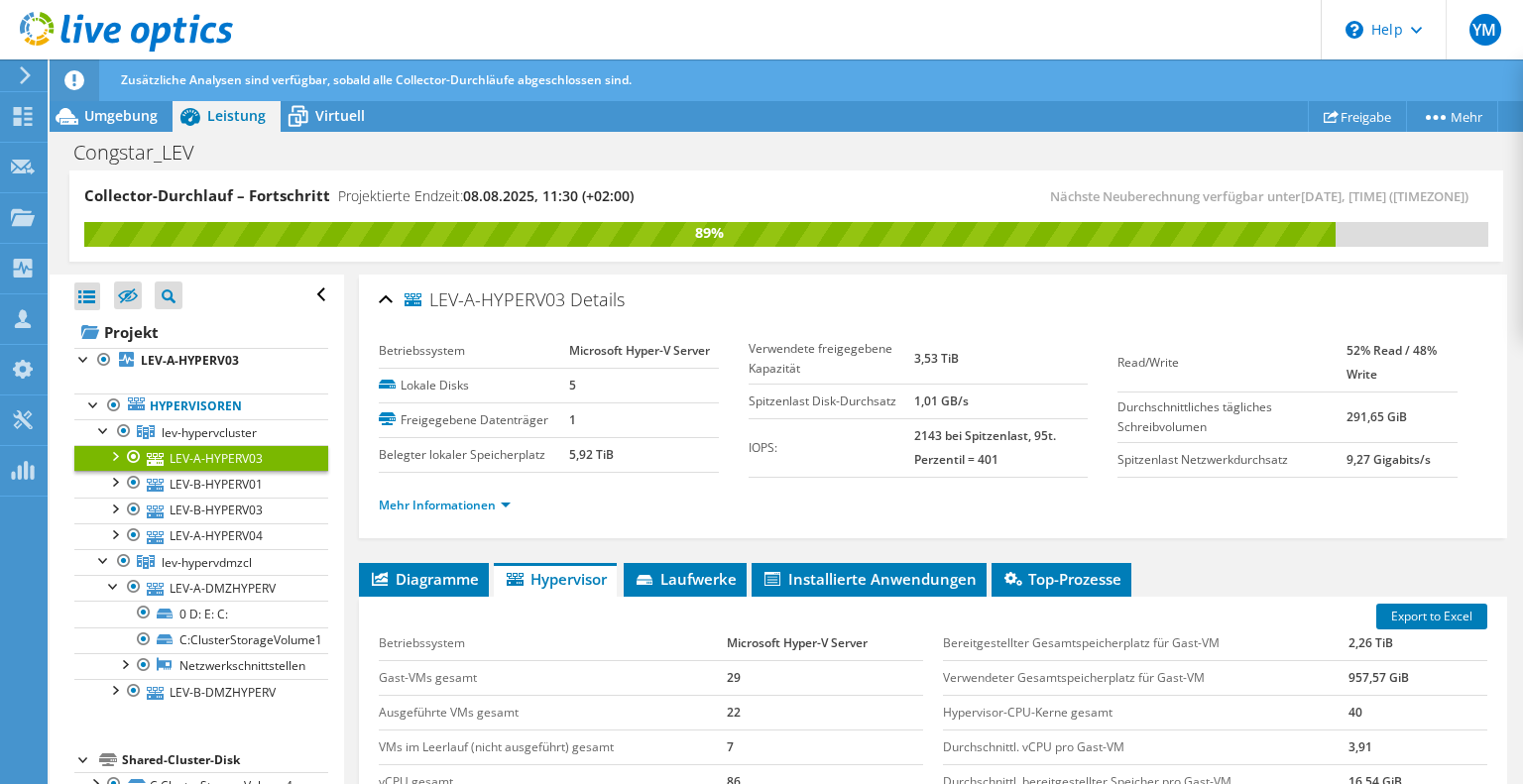 drag, startPoint x: 625, startPoint y: 453, endPoint x: 552, endPoint y: 463, distance: 73.68175 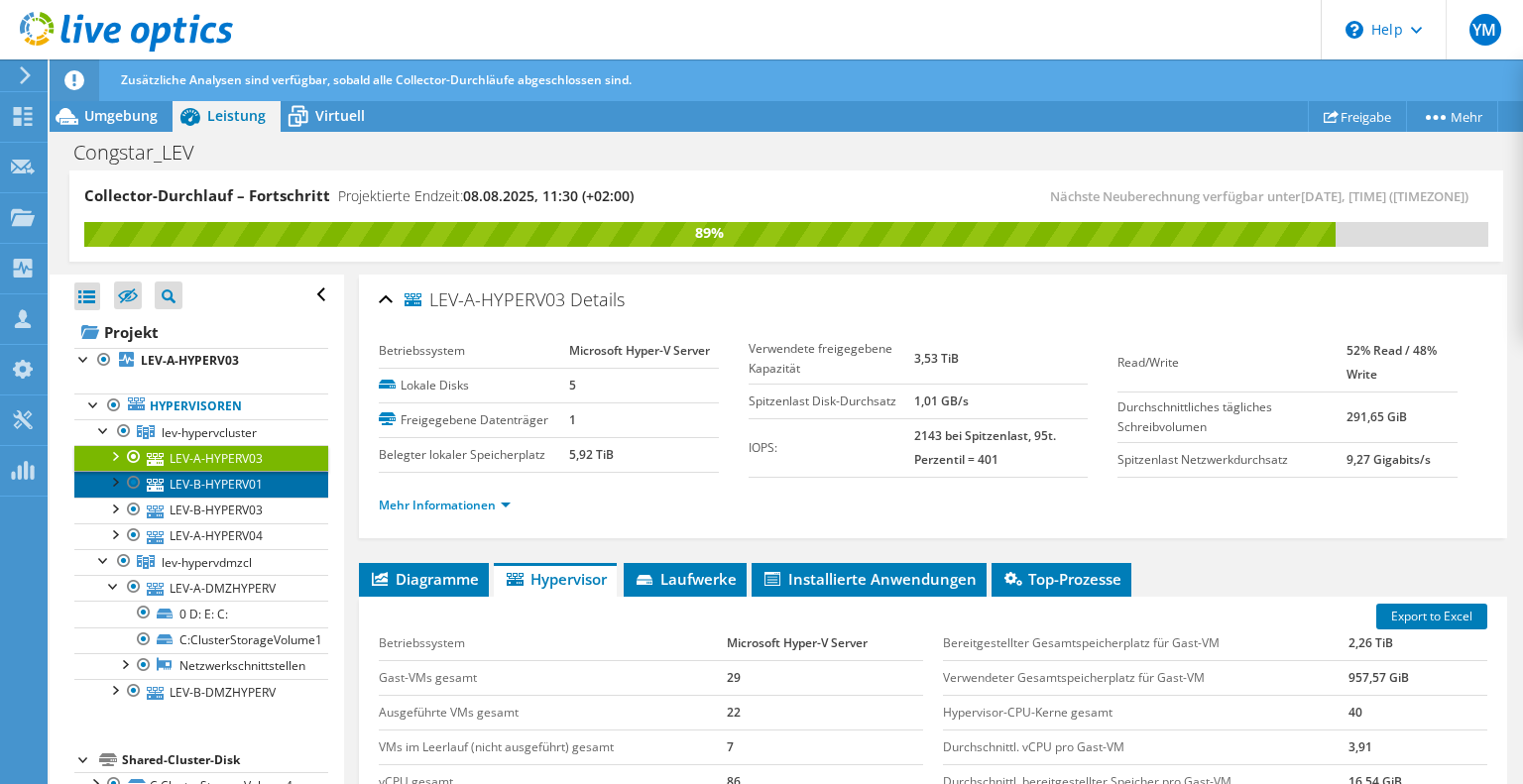 click on "LEV-B-HYPERV01" at bounding box center [201, 484] 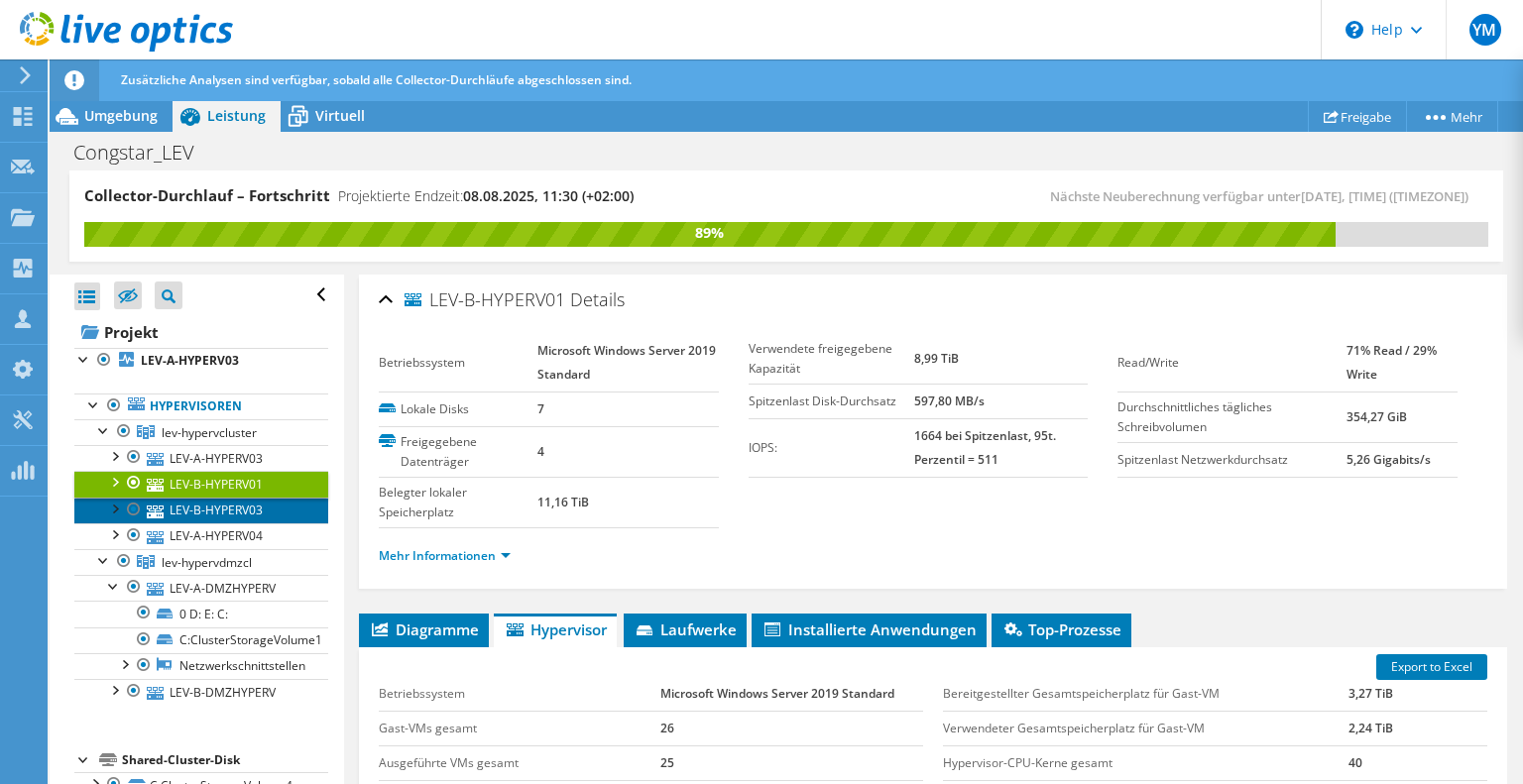 click on "LEV-B-HYPERV03" at bounding box center [201, 510] 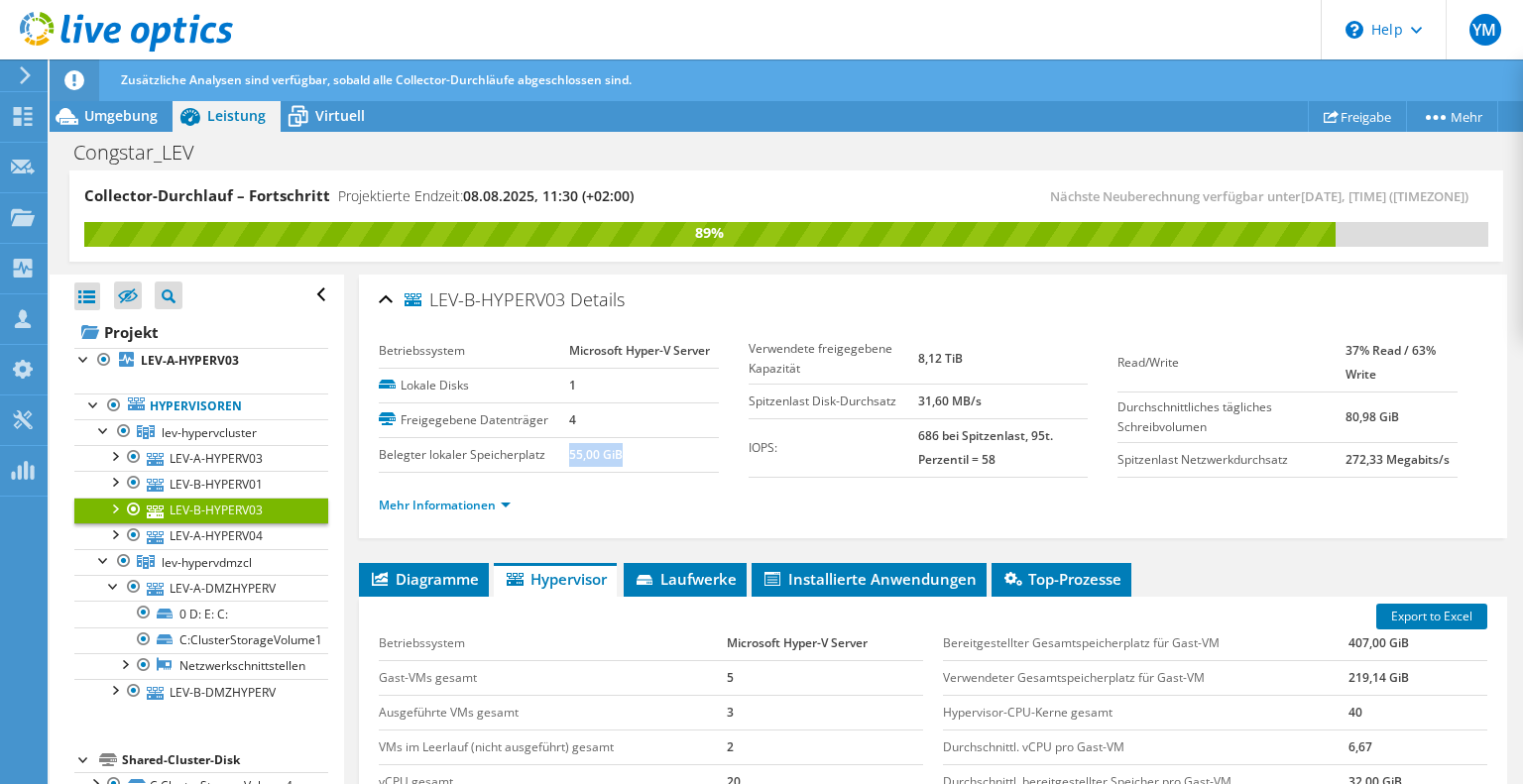 drag, startPoint x: 609, startPoint y: 459, endPoint x: 649, endPoint y: 451, distance: 40.792156 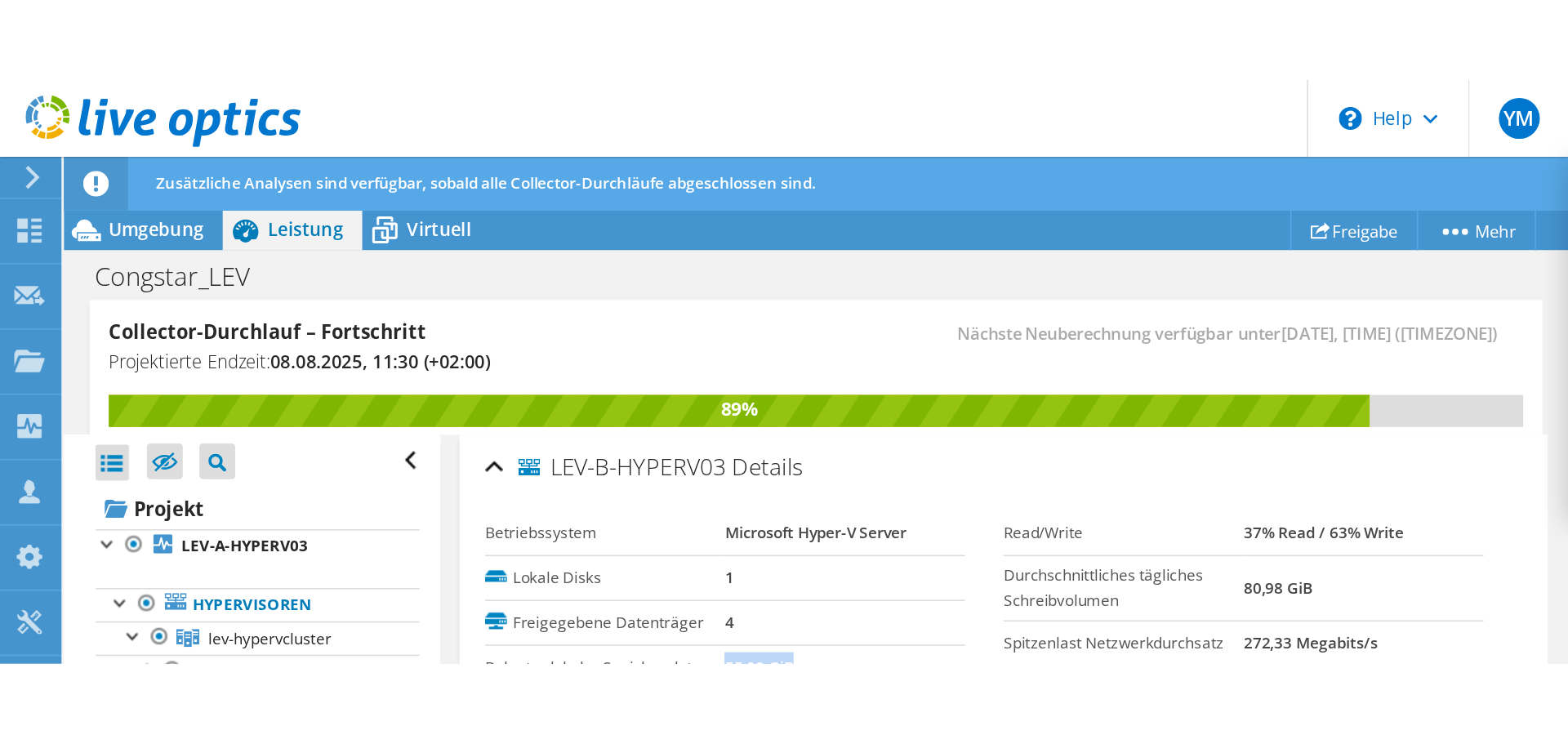 scroll, scrollTop: 59, scrollLeft: 0, axis: vertical 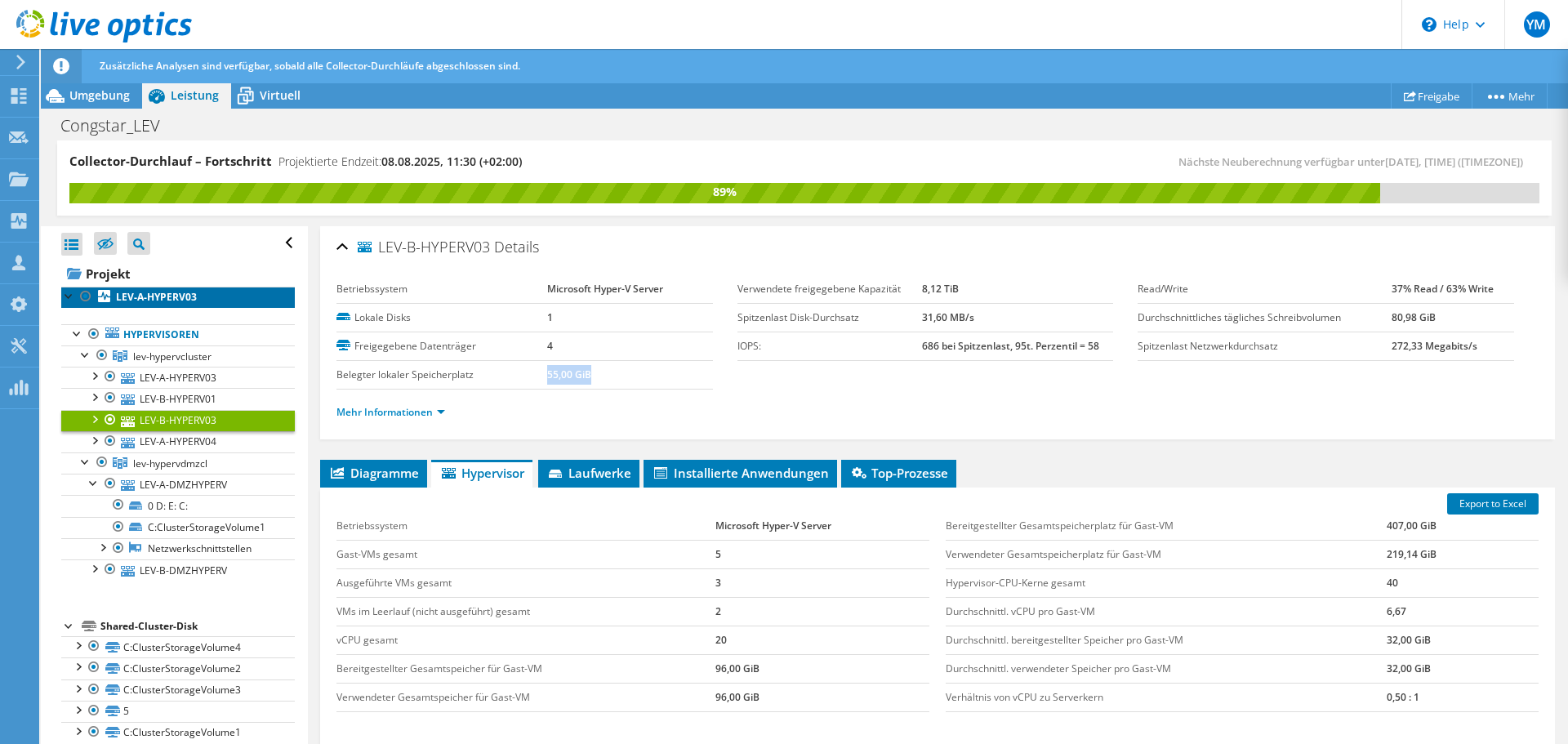 click on "LEV-A-HYPERV03" at bounding box center (178, 297) 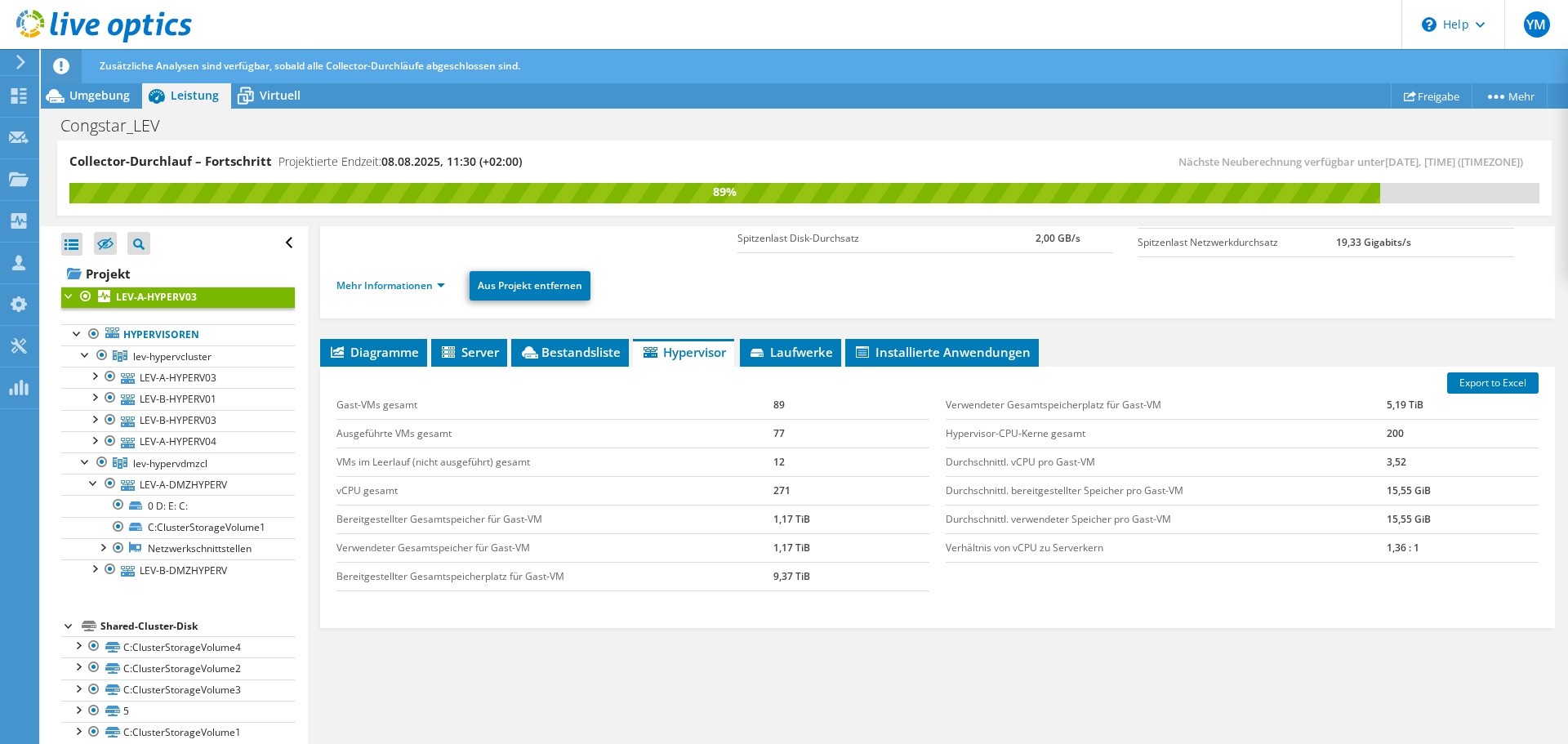 scroll, scrollTop: 195, scrollLeft: 0, axis: vertical 